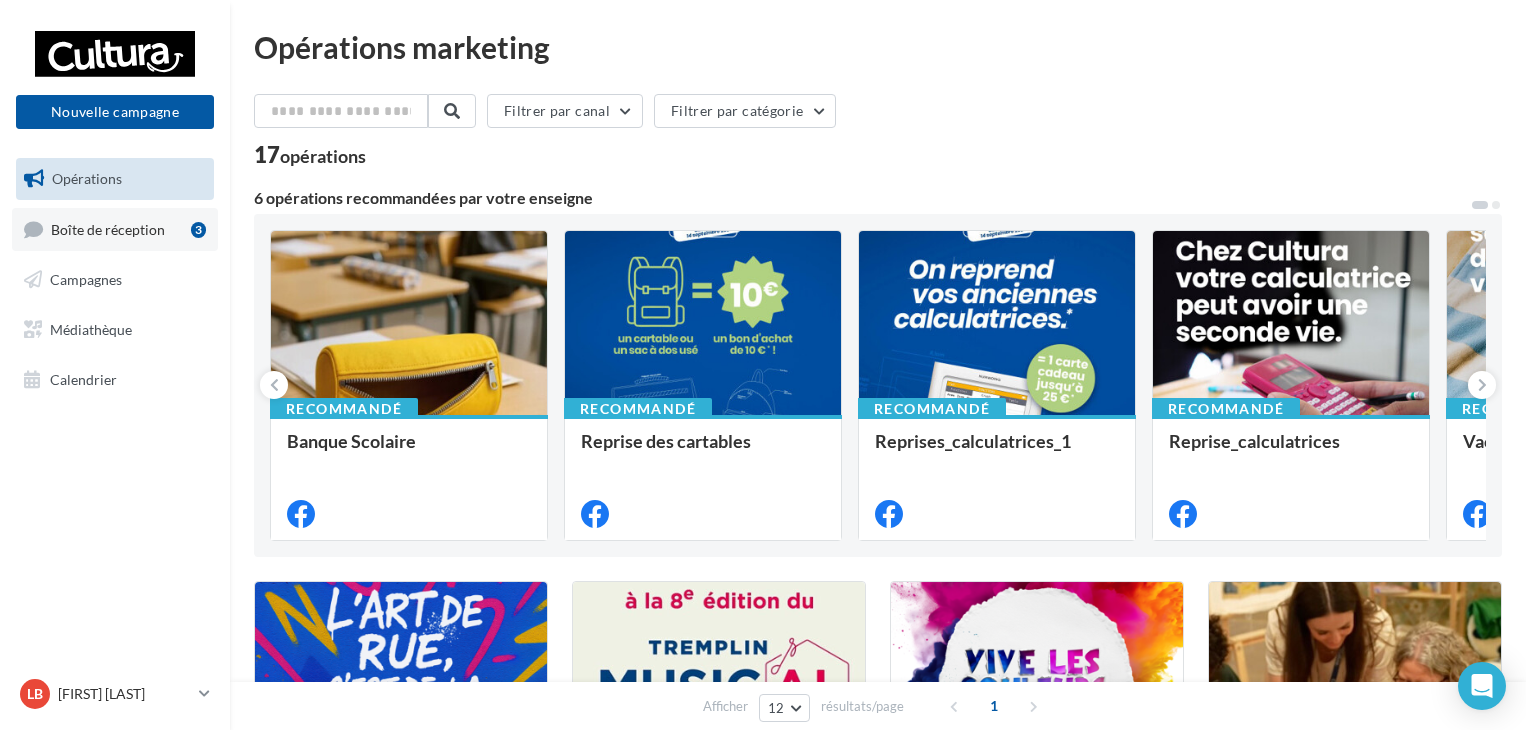 scroll, scrollTop: 0, scrollLeft: 0, axis: both 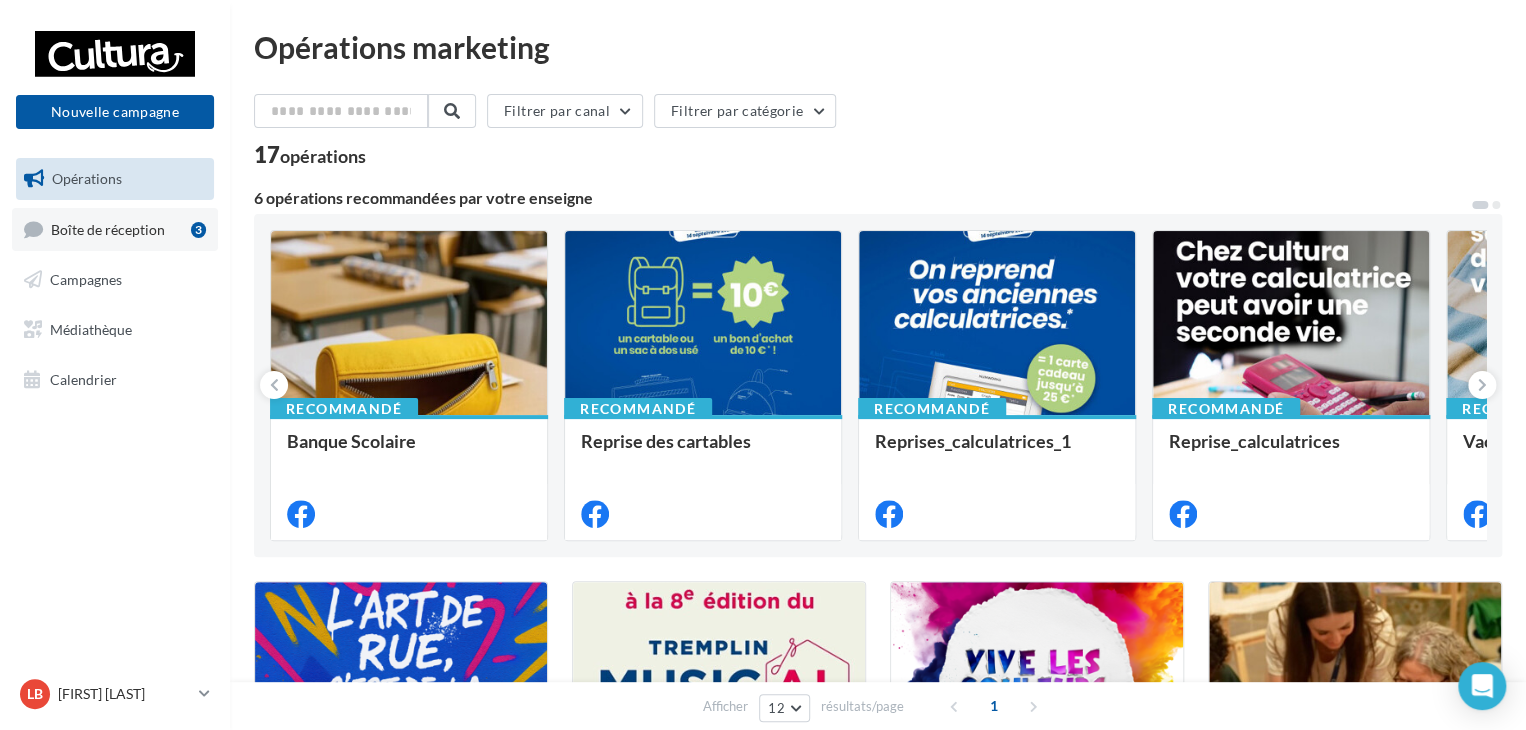 click on "Boîte de réception
3" at bounding box center [115, 229] 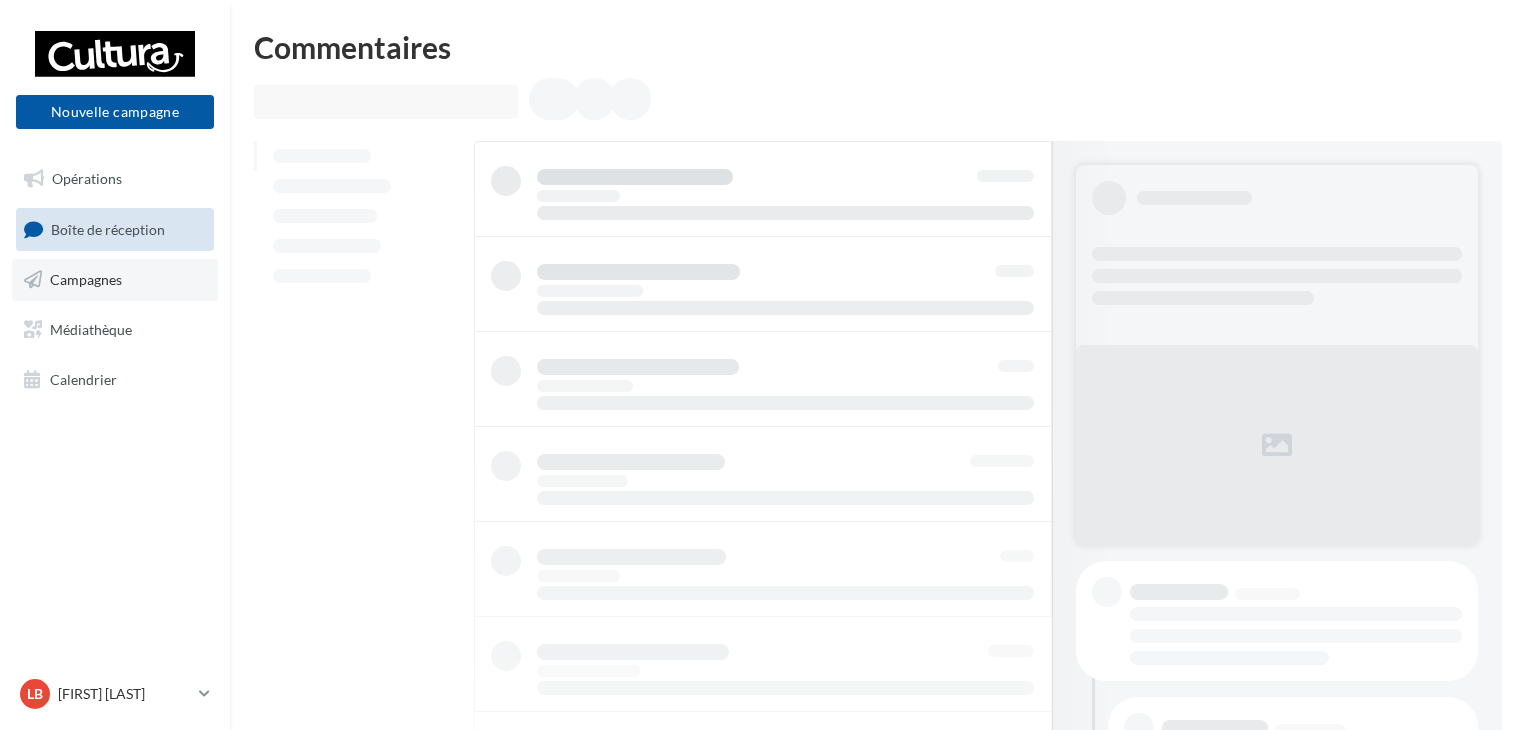scroll, scrollTop: 0, scrollLeft: 0, axis: both 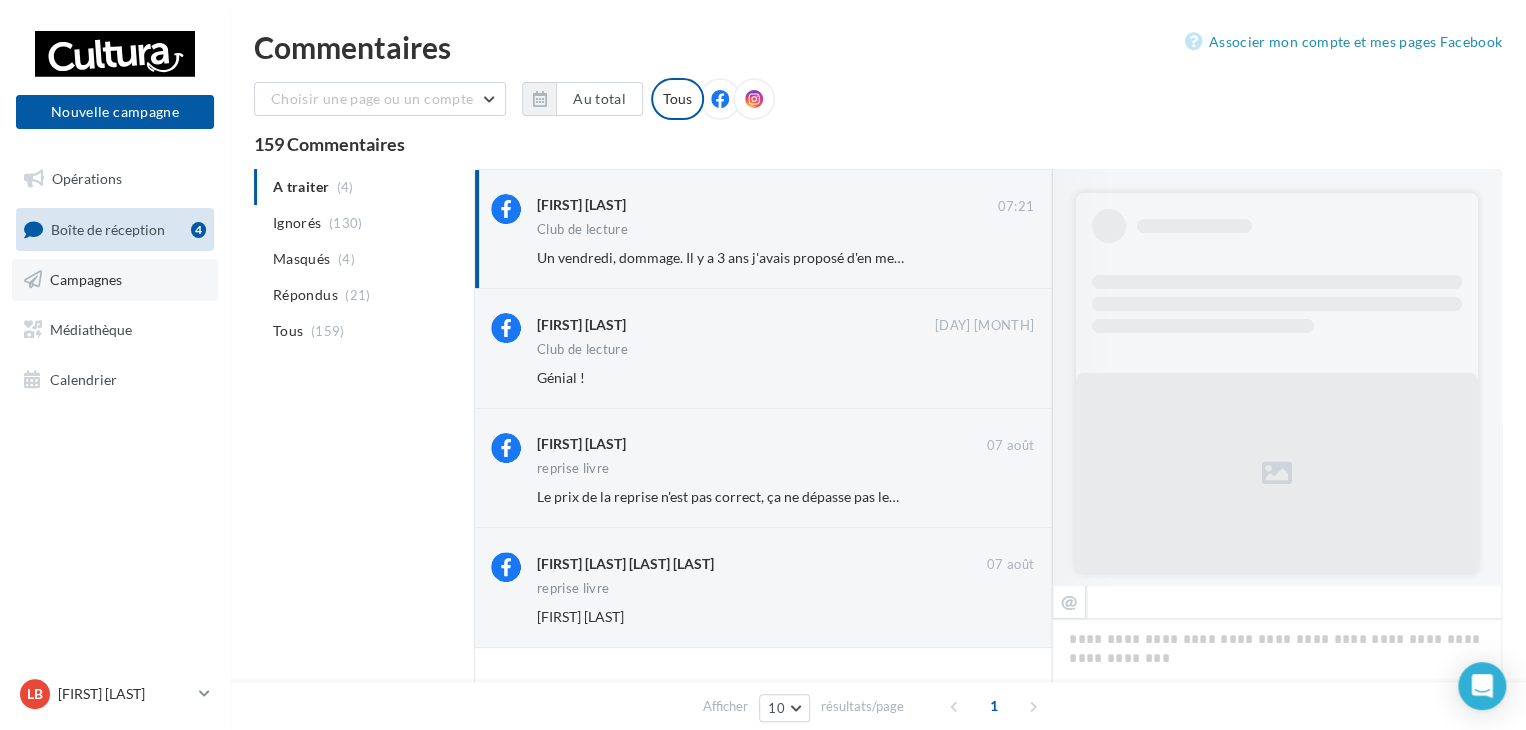 click on "Campagnes" at bounding box center [86, 279] 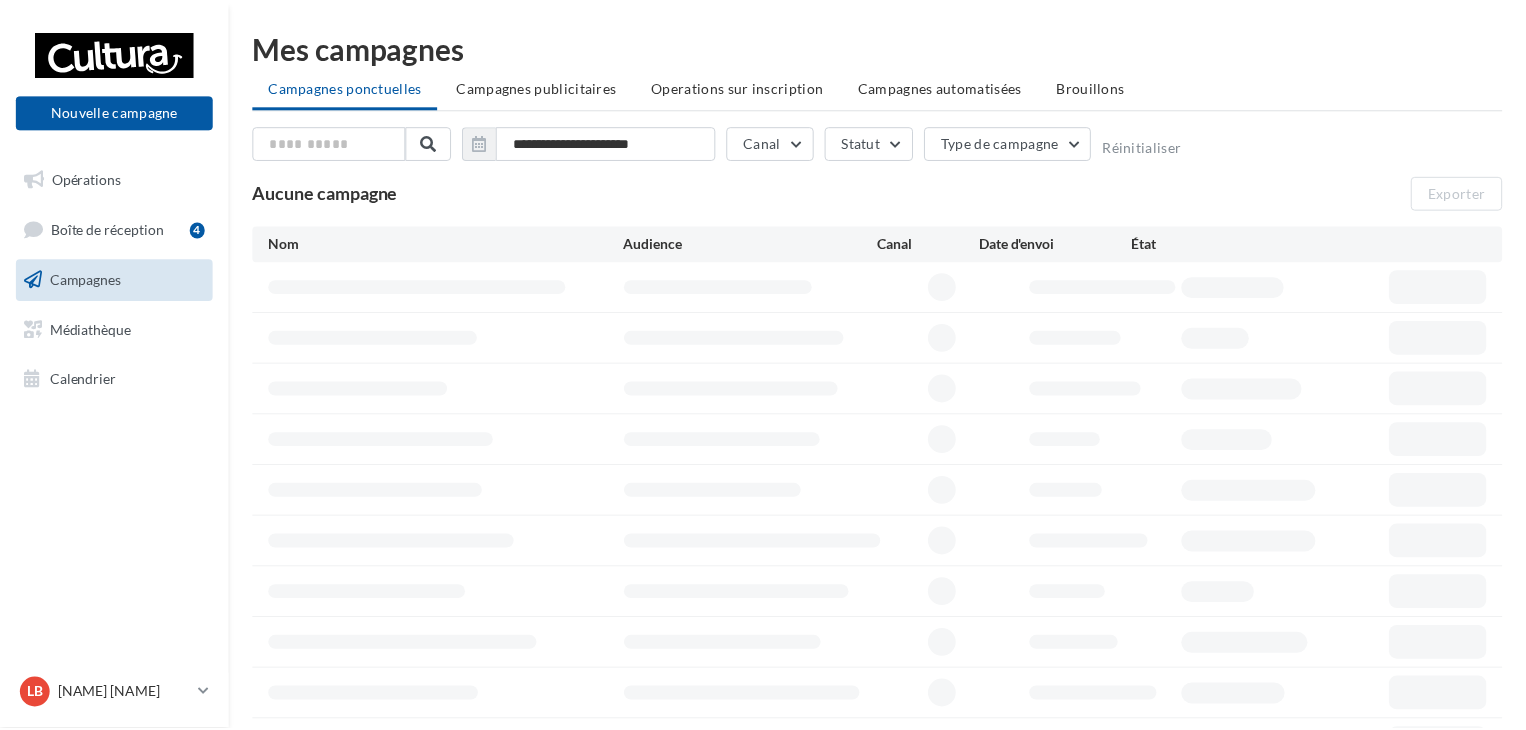 scroll, scrollTop: 0, scrollLeft: 0, axis: both 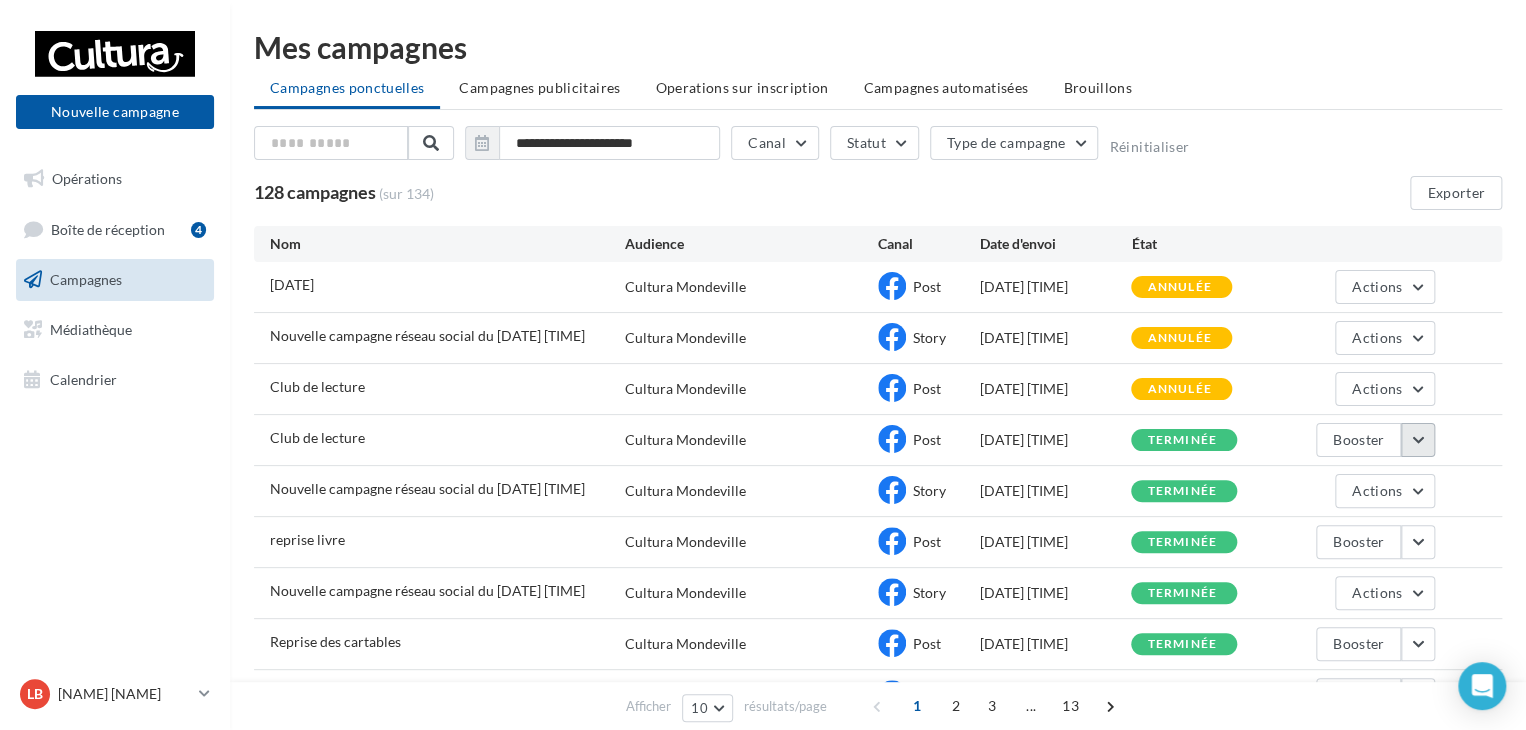 click at bounding box center [1418, 440] 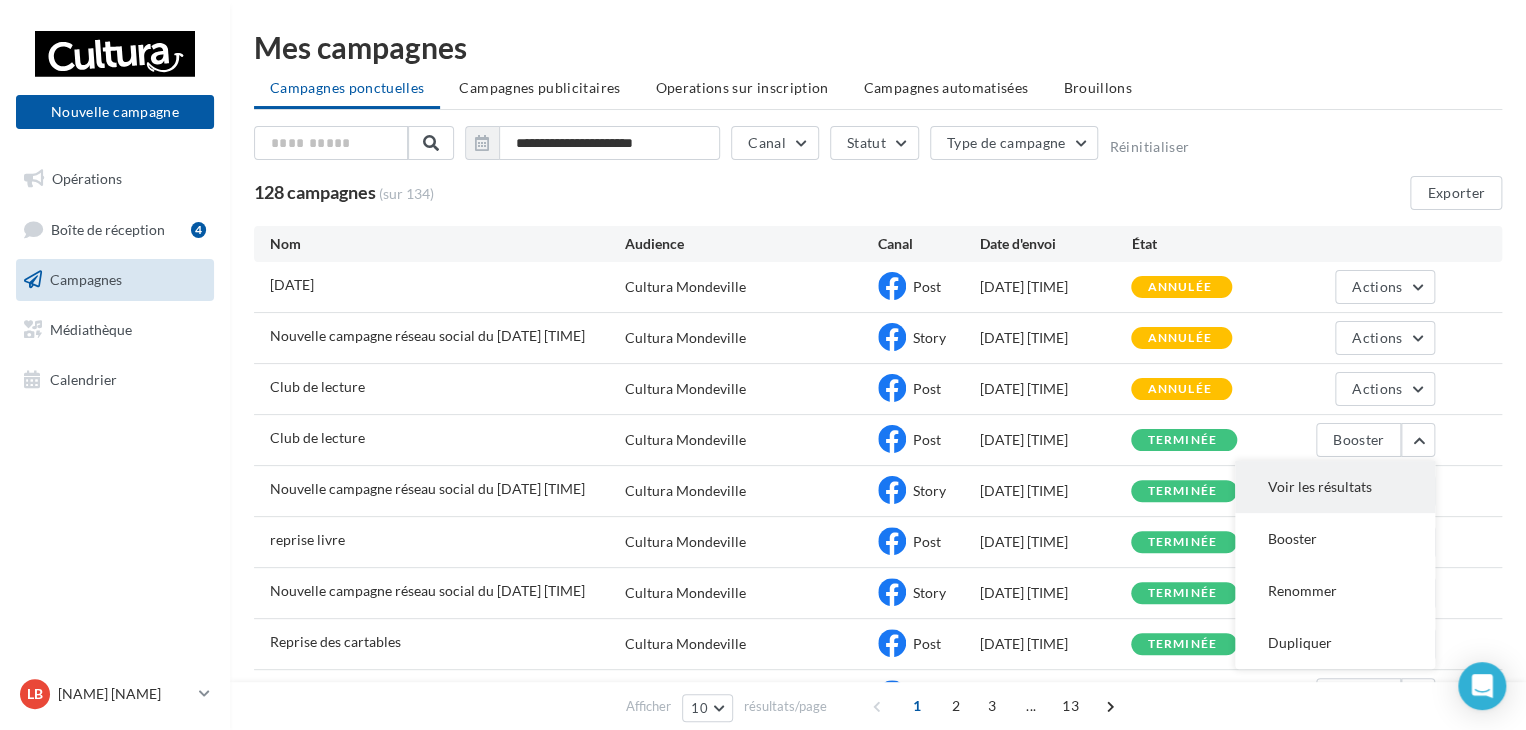 click on "Voir les résultats" at bounding box center (1335, 487) 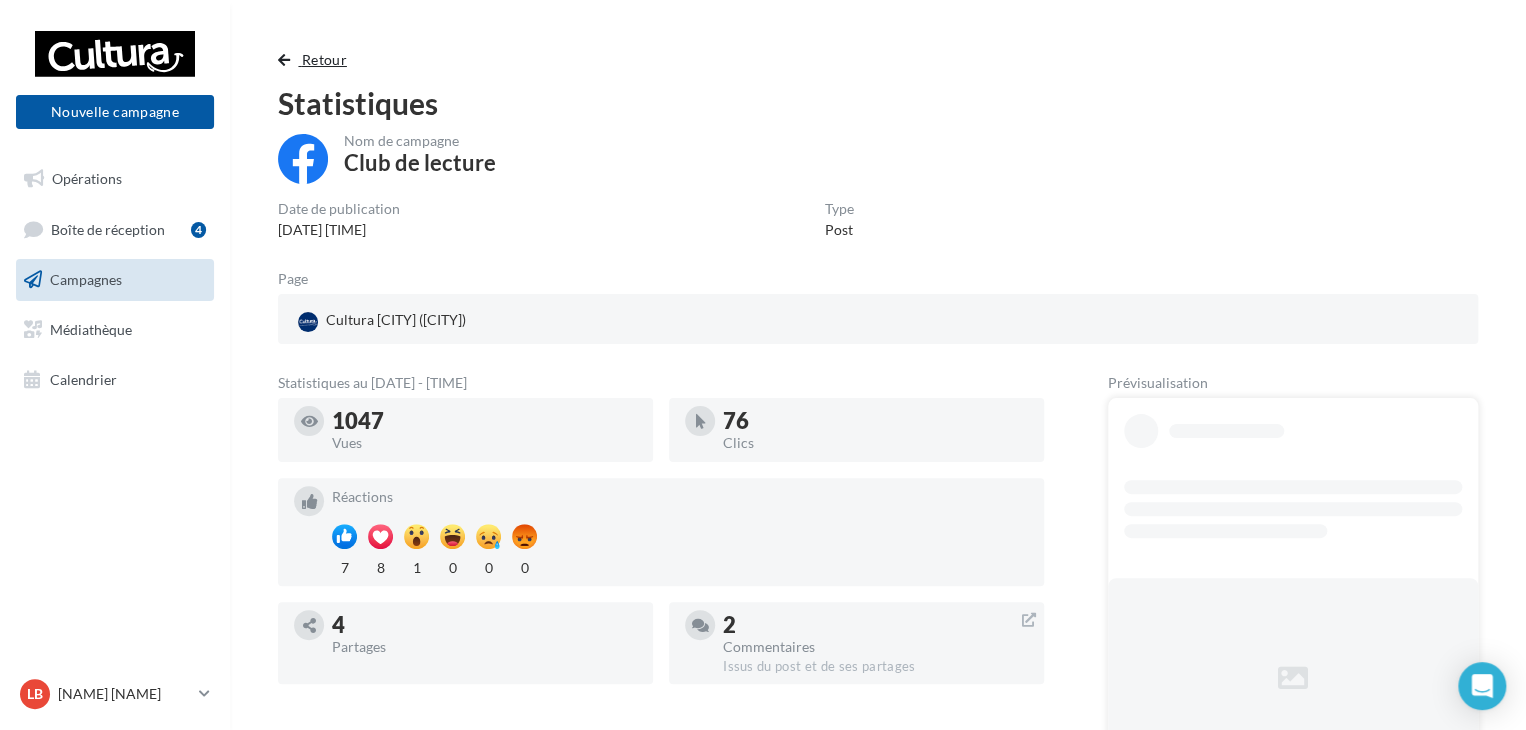 click at bounding box center [284, 60] 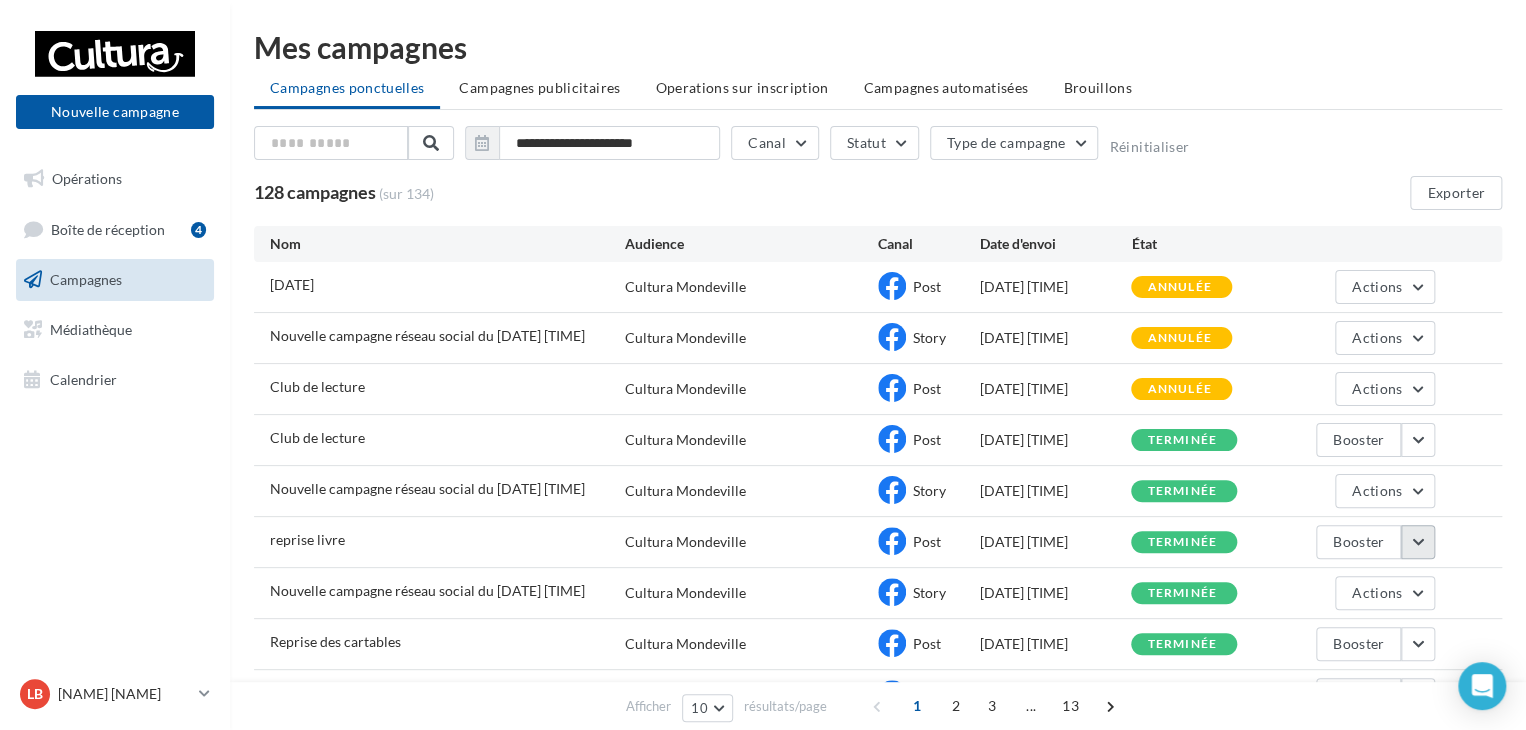 click at bounding box center [1418, 542] 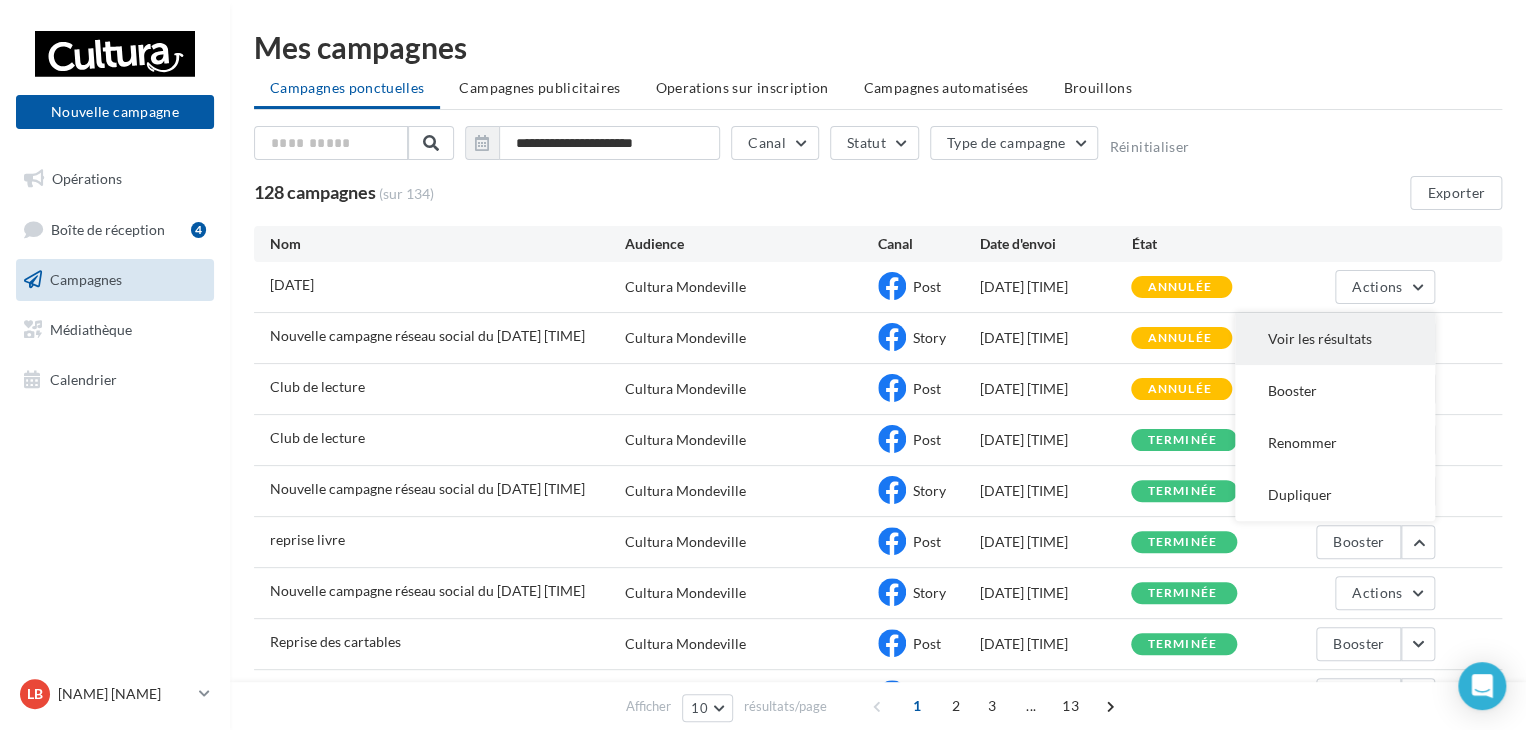 click on "Voir les résultats" at bounding box center (1335, 339) 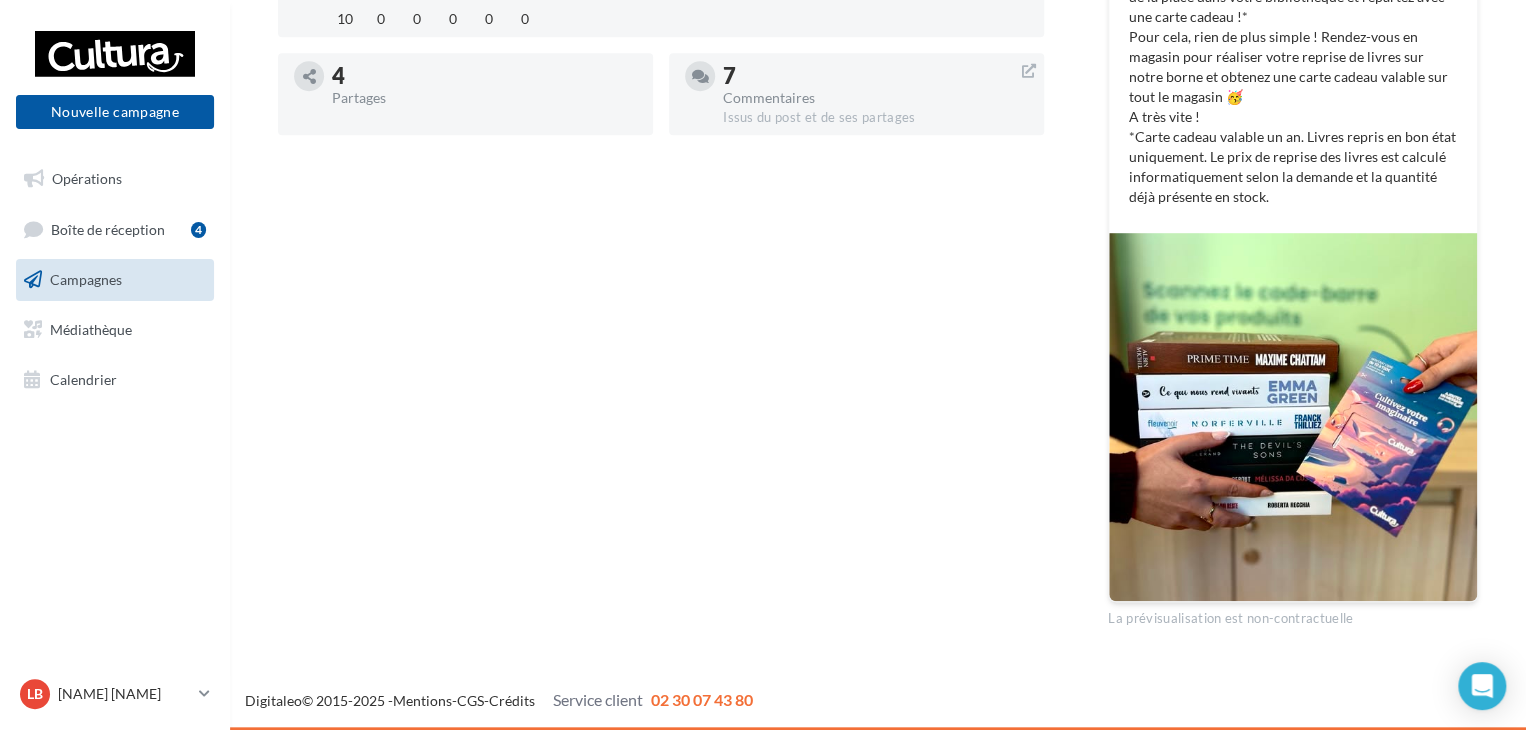 scroll, scrollTop: 0, scrollLeft: 0, axis: both 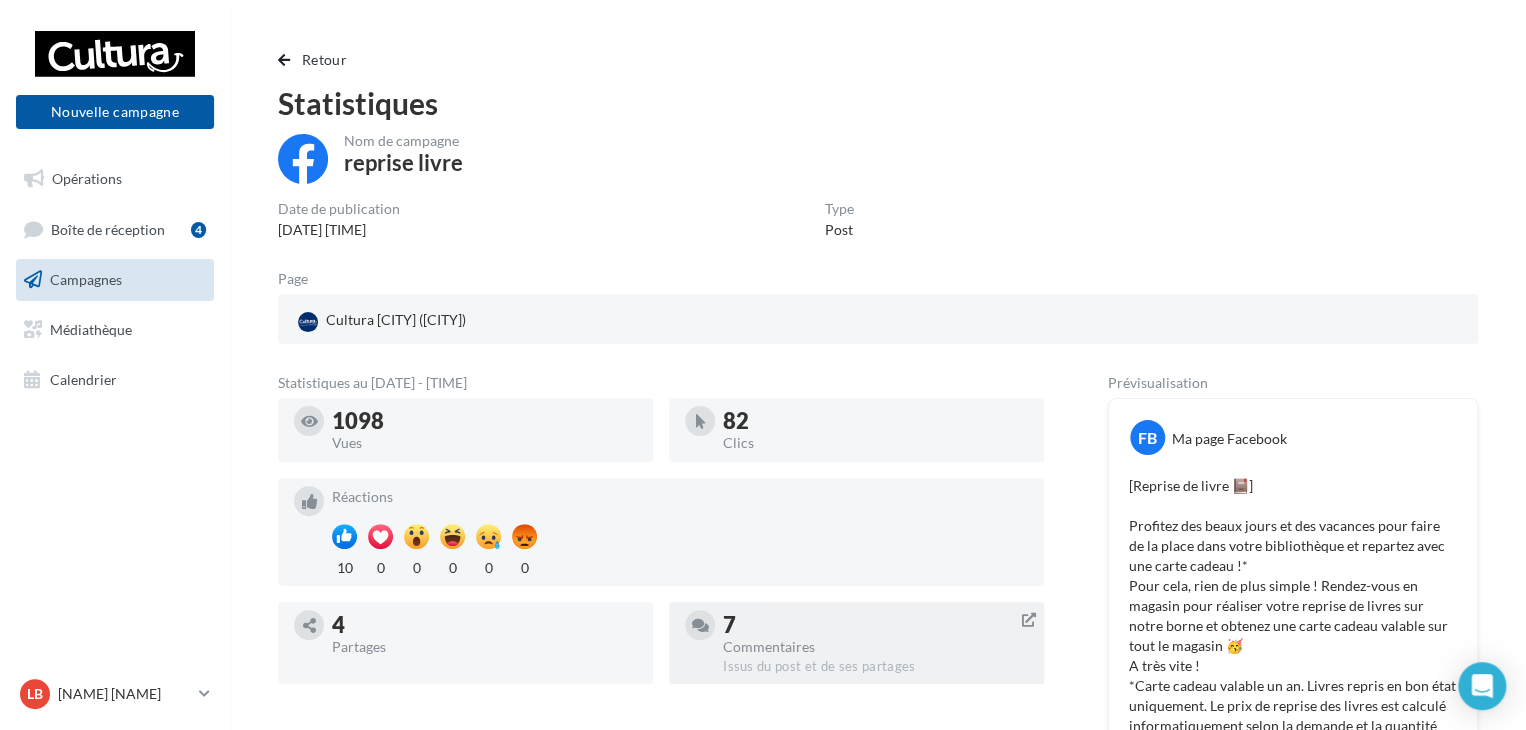 click on "7" at bounding box center (875, 625) 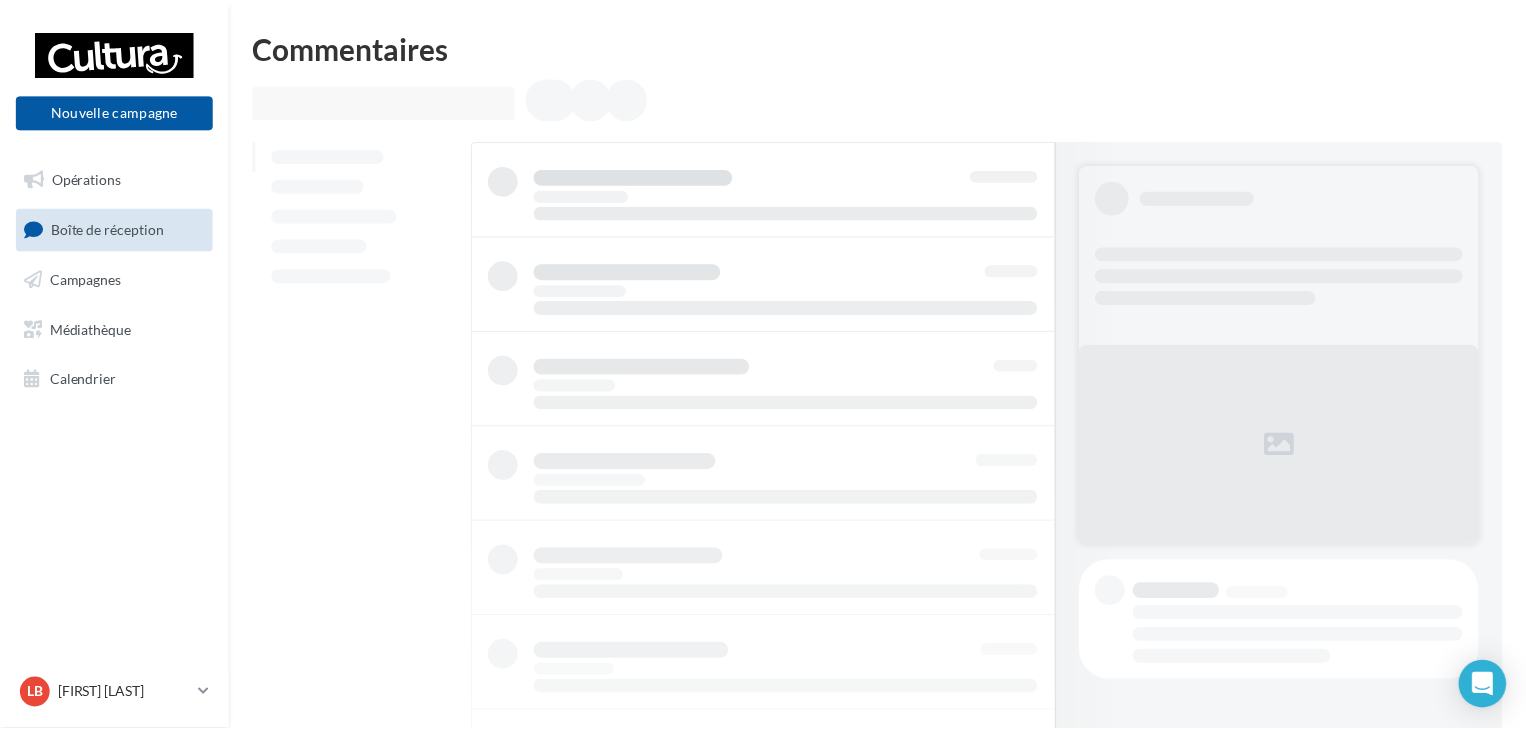 scroll, scrollTop: 0, scrollLeft: 0, axis: both 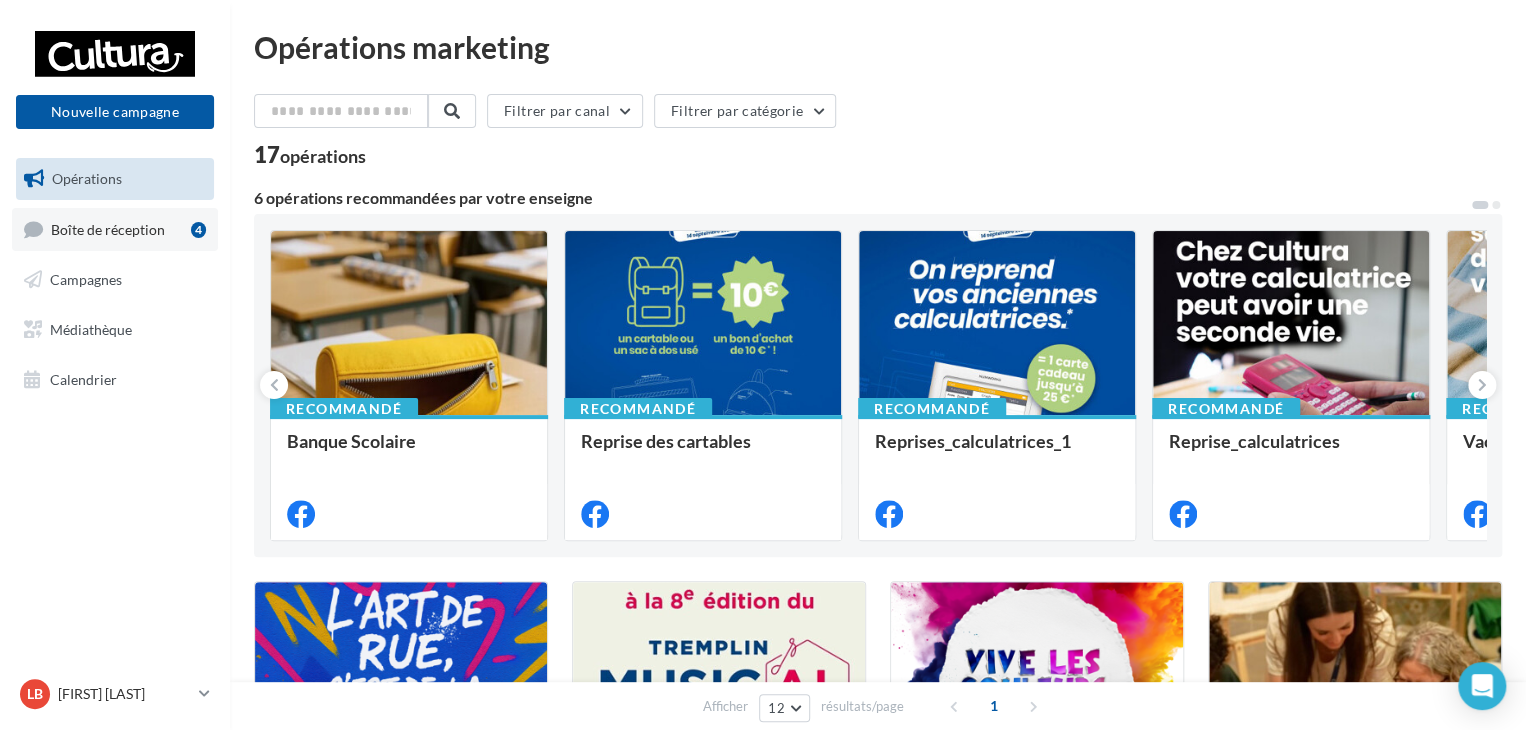 click on "Boîte de réception" at bounding box center (108, 228) 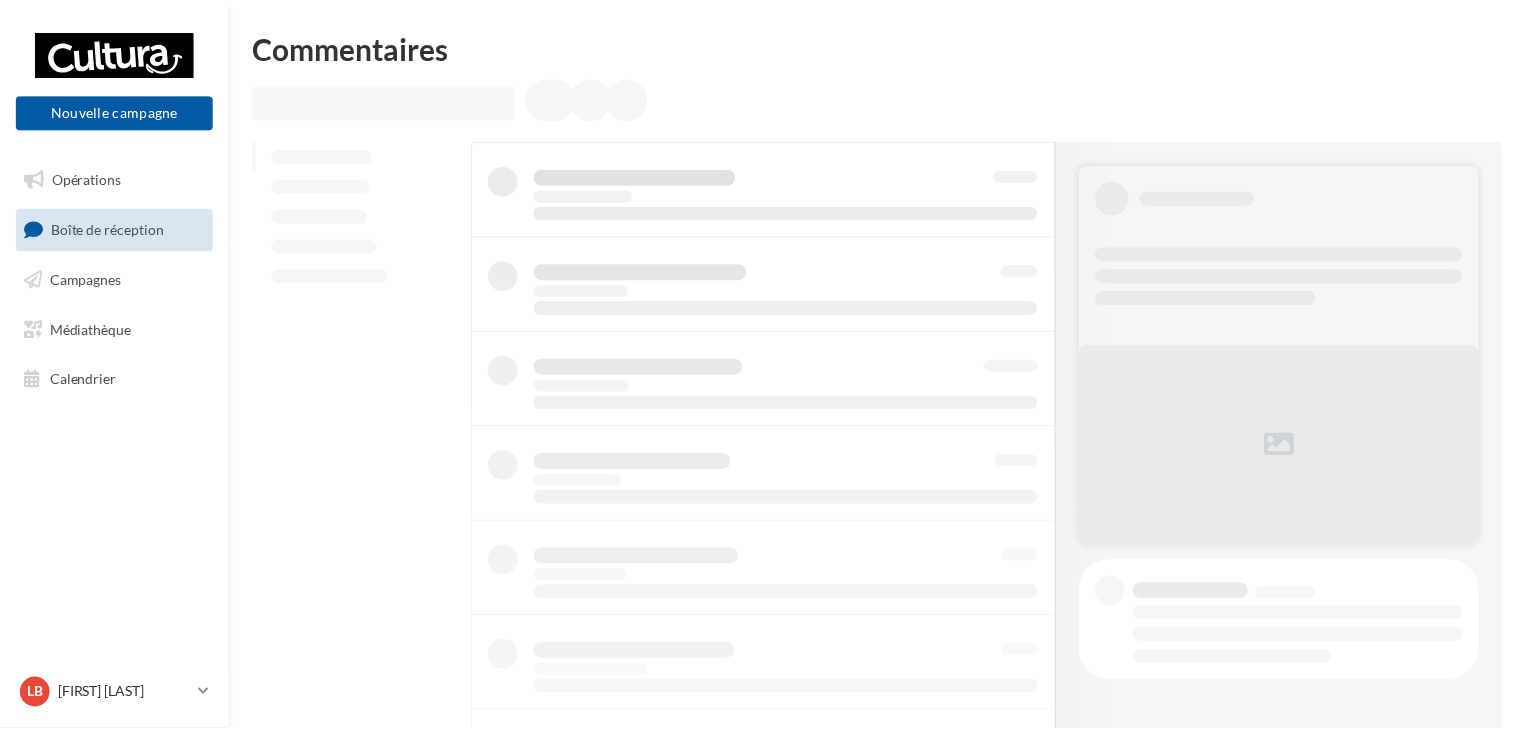 scroll, scrollTop: 0, scrollLeft: 0, axis: both 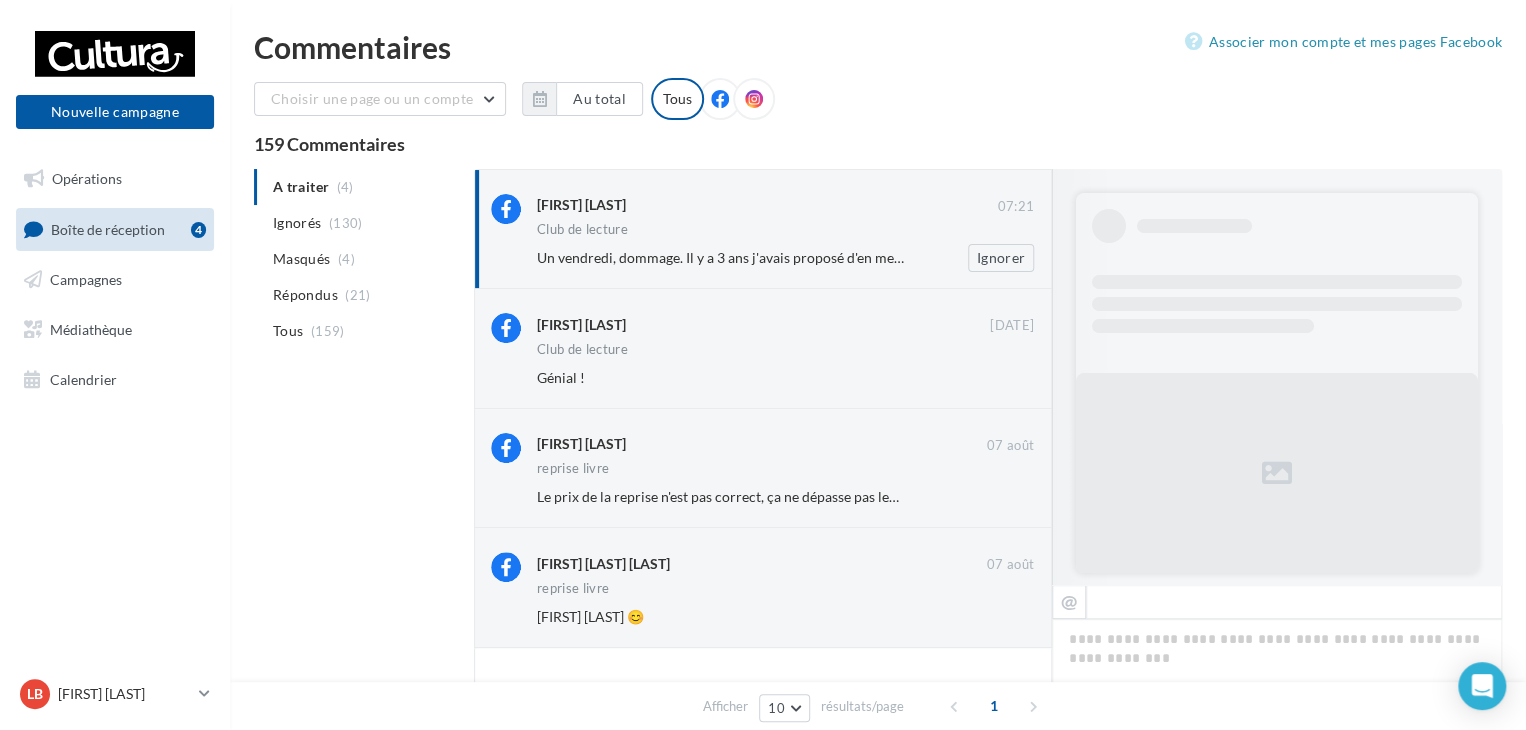 click on "Club de lecture" at bounding box center (785, 231) 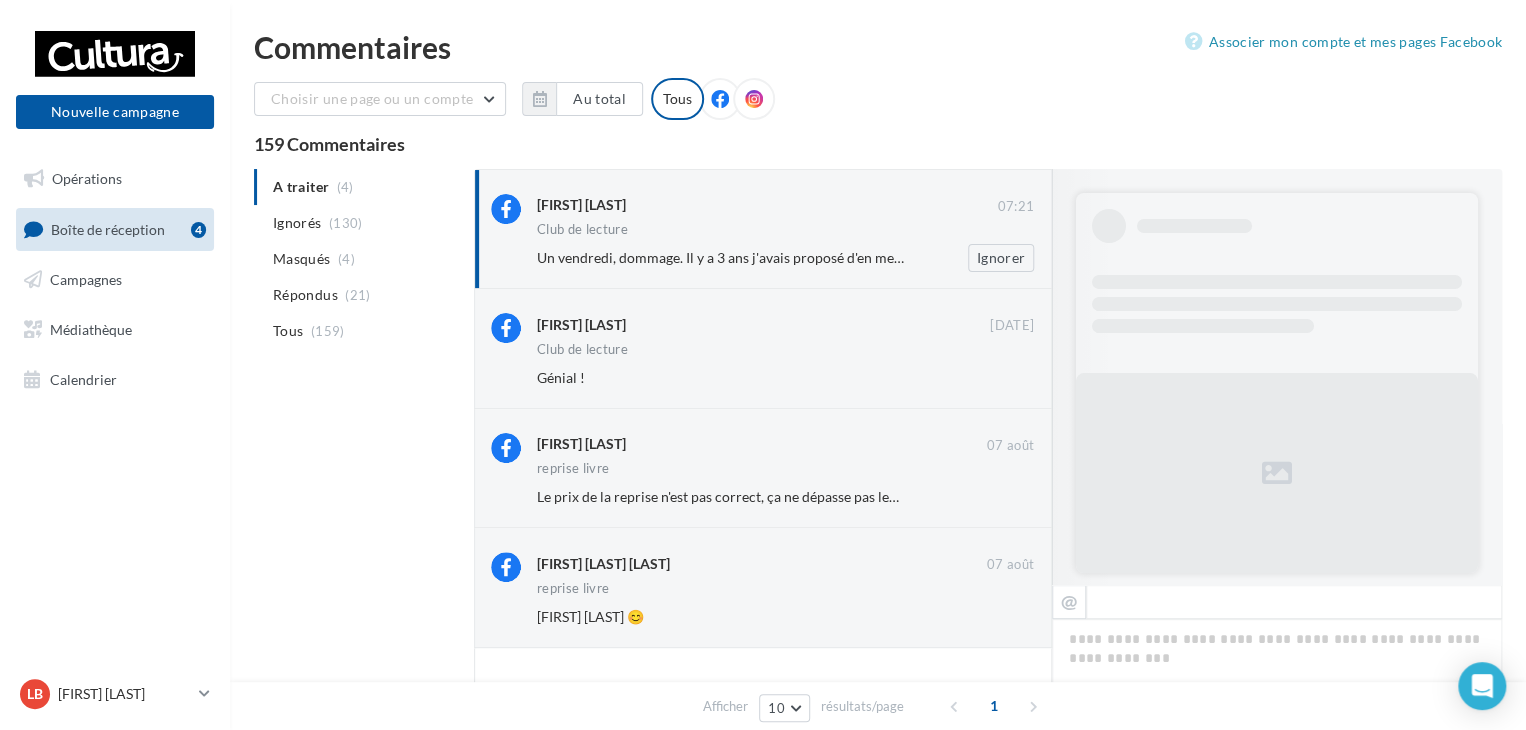 scroll, scrollTop: 920, scrollLeft: 0, axis: vertical 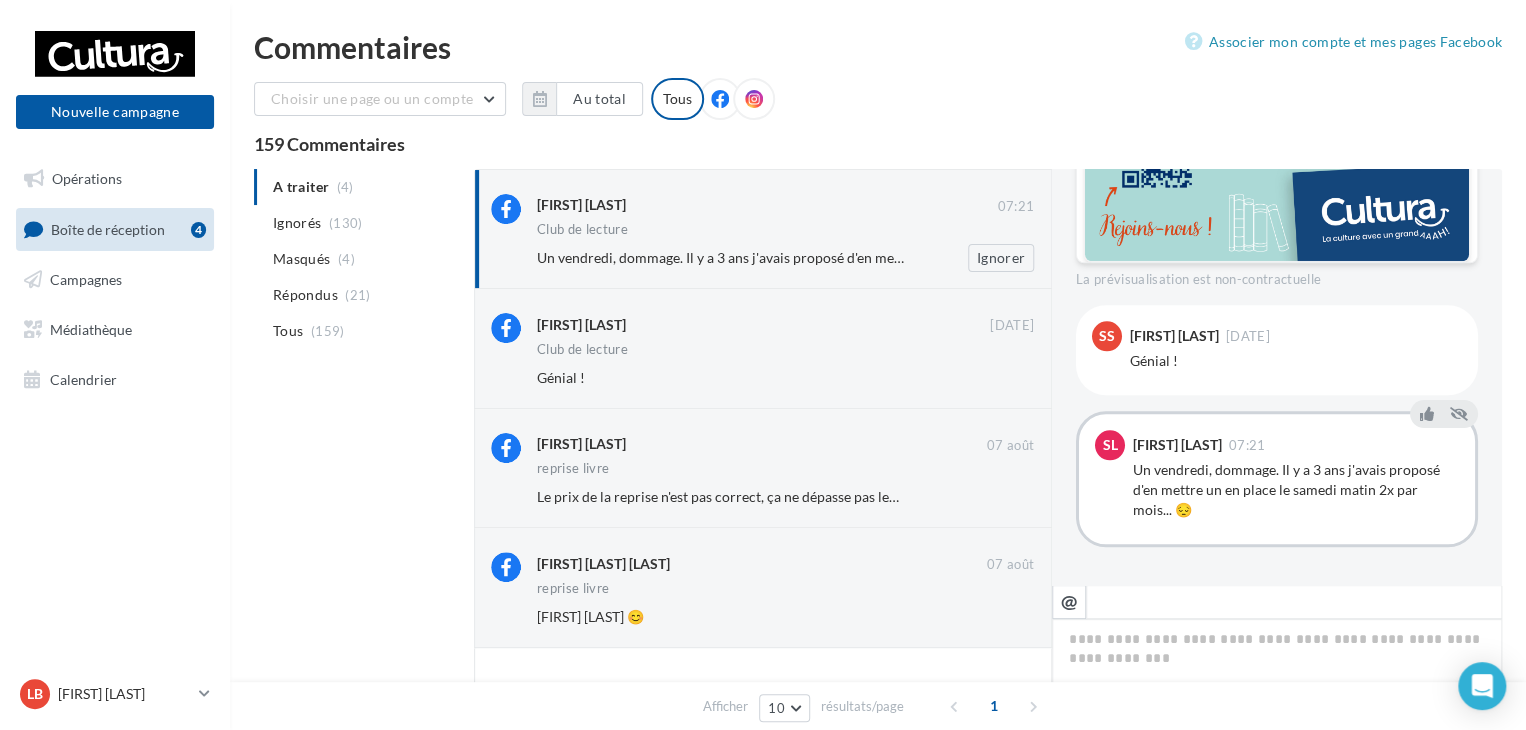 click on "Sandrine Leroy" at bounding box center [767, 204] 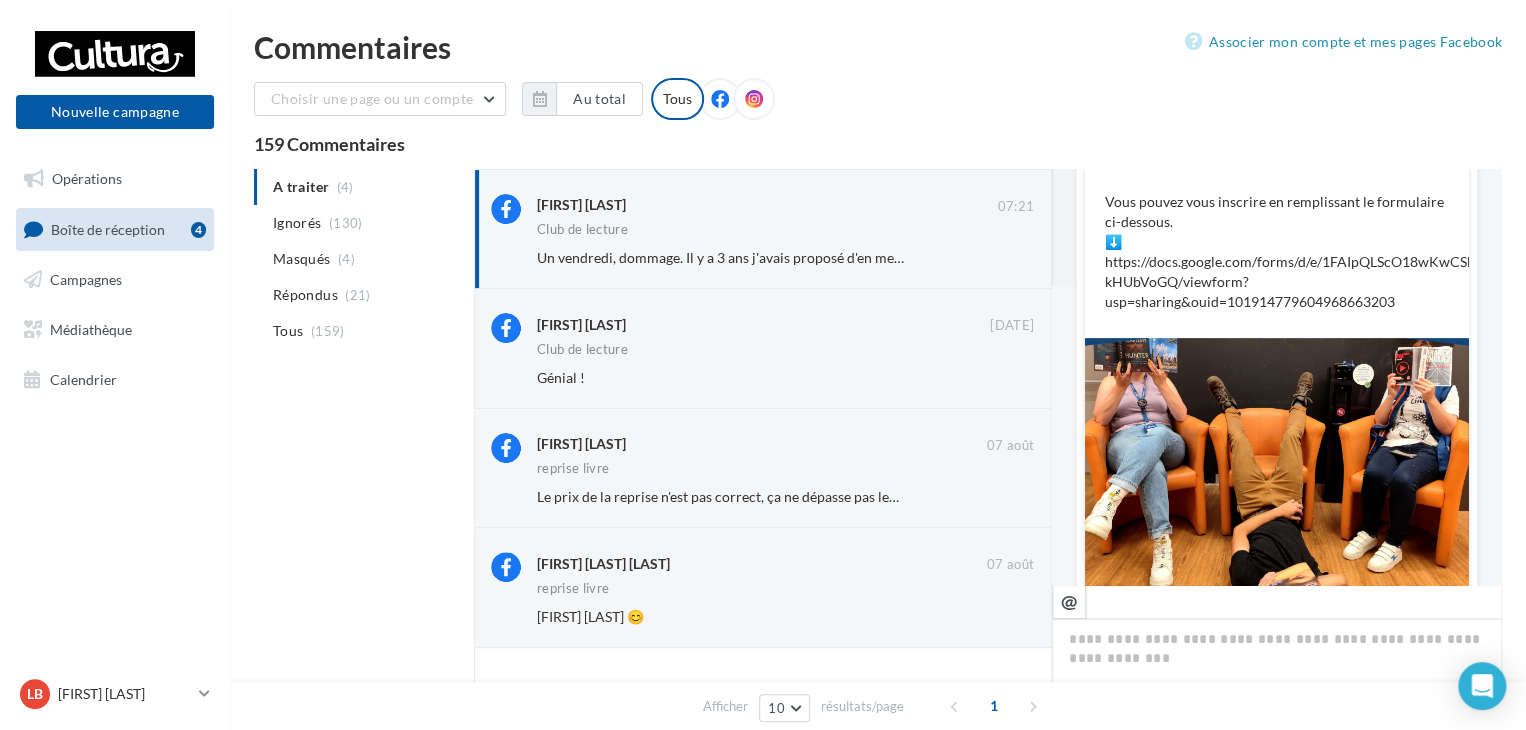 scroll, scrollTop: 0, scrollLeft: 0, axis: both 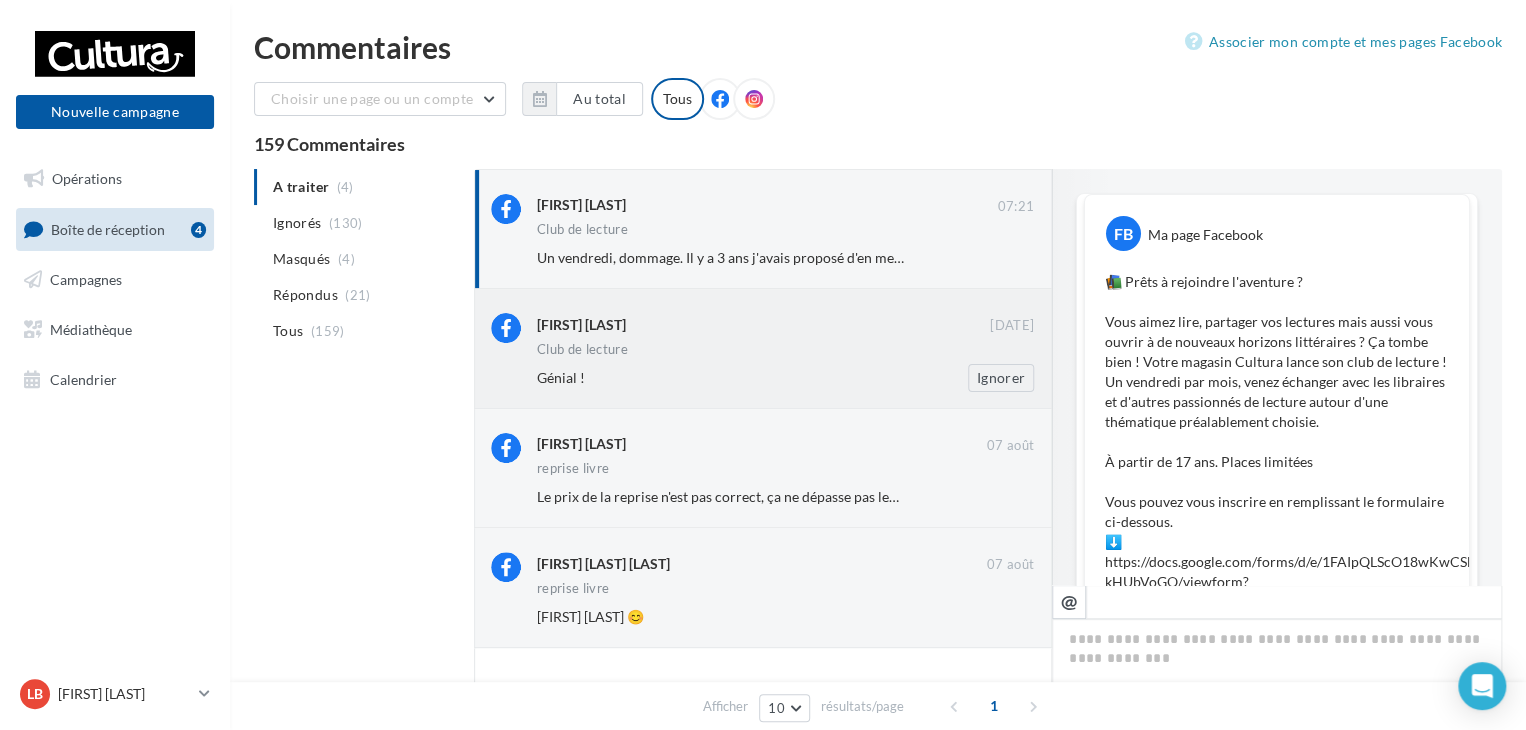 drag, startPoint x: 850, startPoint y: 216, endPoint x: 819, endPoint y: 345, distance: 132.67253 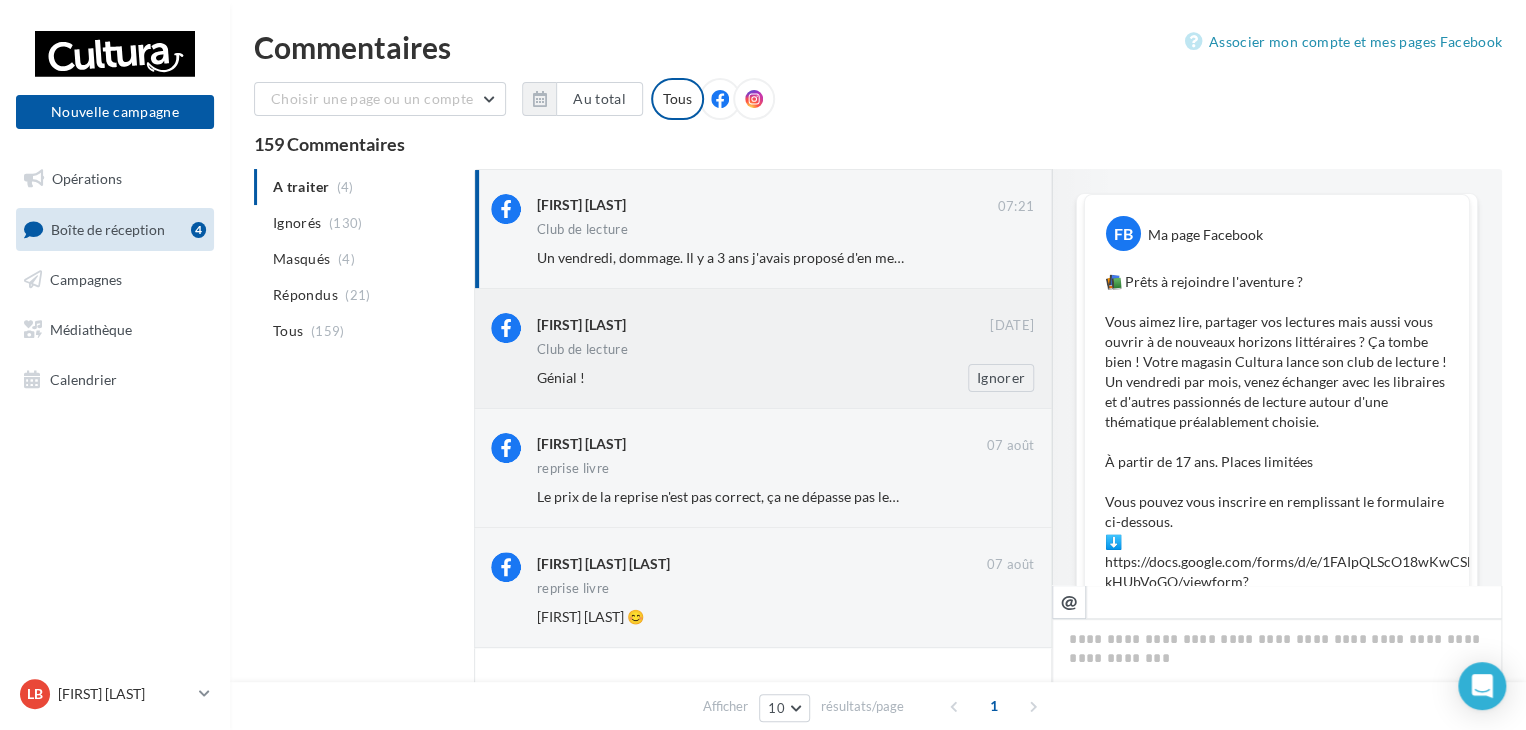 click on "Club de lecture" at bounding box center (785, 351) 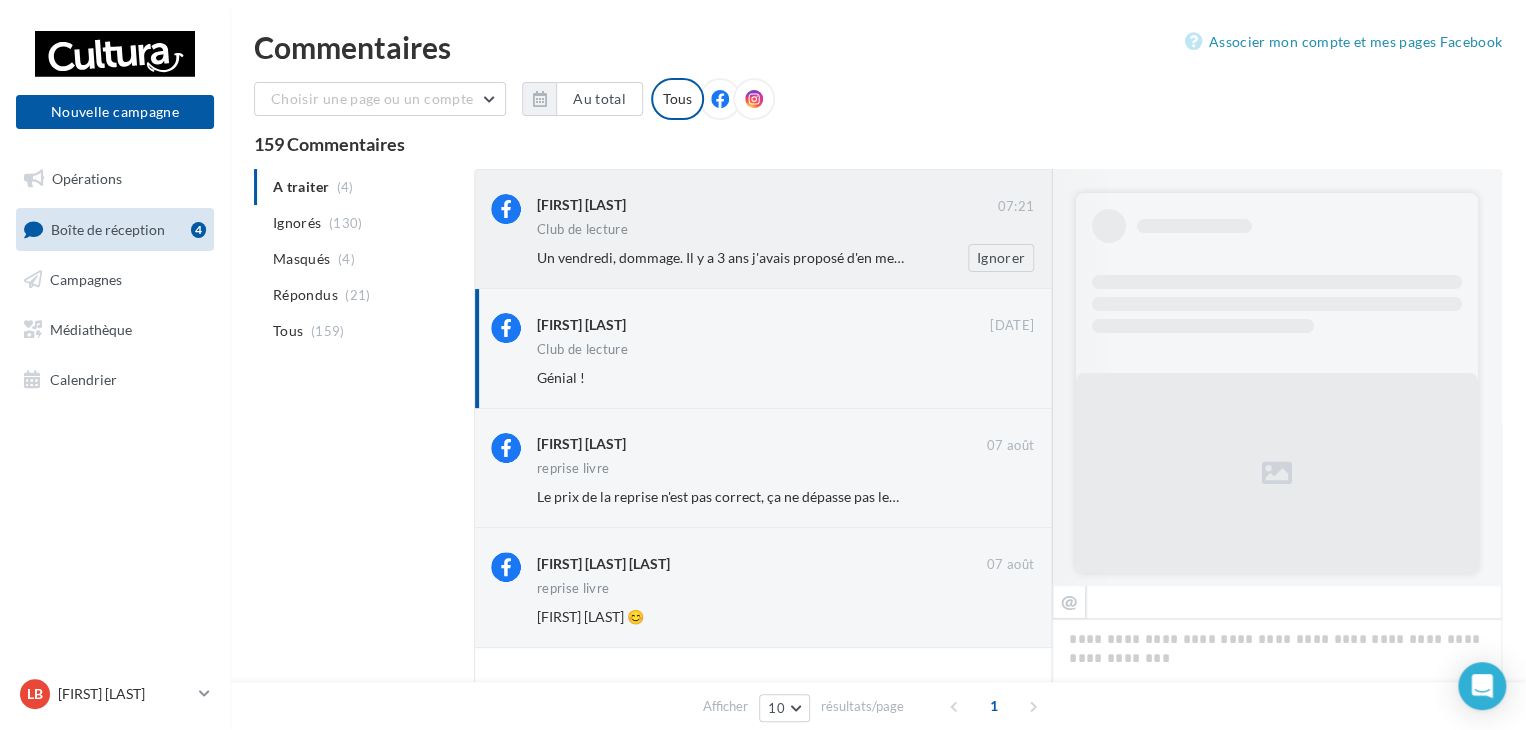 click on "Un vendredi, dommage. Il y a 3 ans j'avais proposé d'en mettre un en place le samedi matin 2x par mois... 😔" at bounding box center (865, 257) 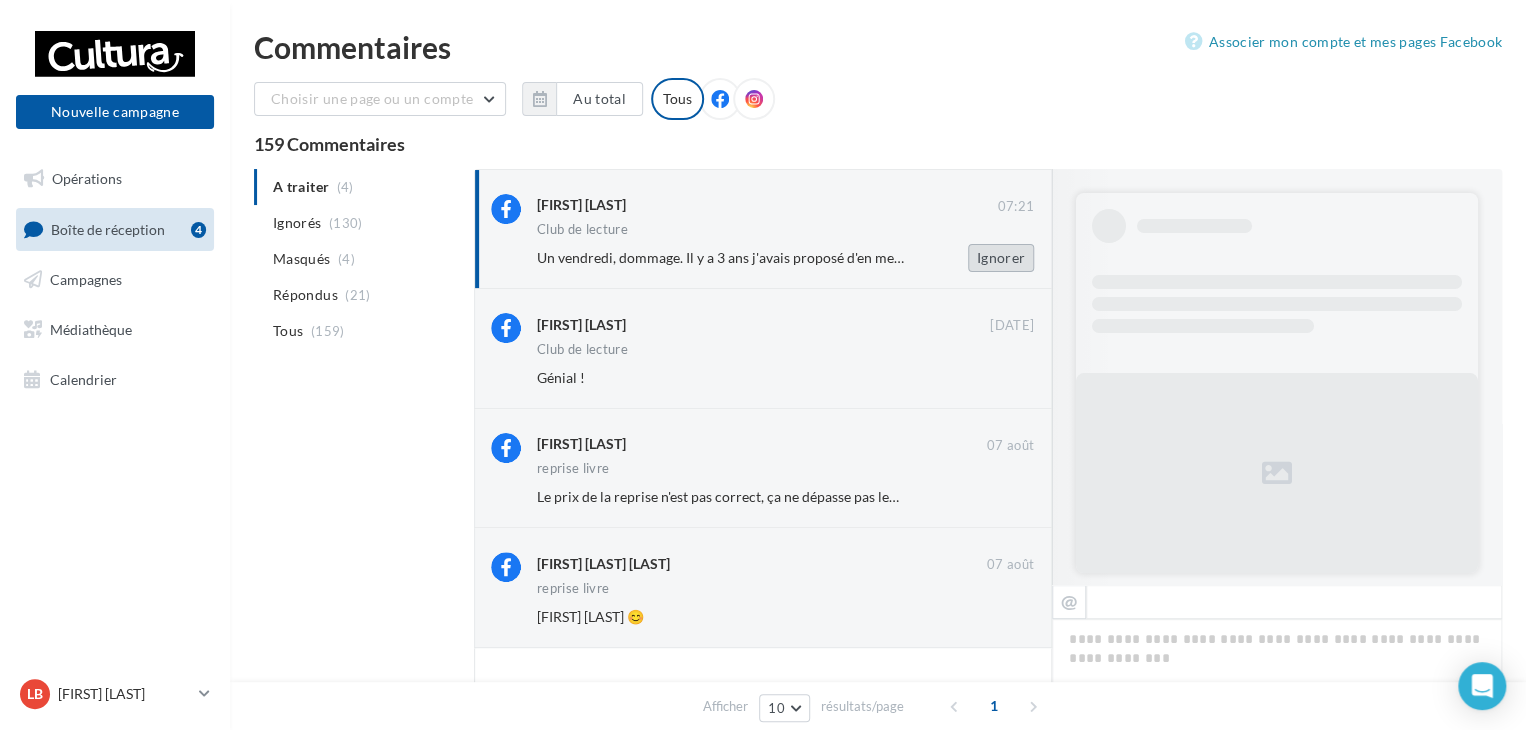 click on "Ignorer" at bounding box center [1001, 258] 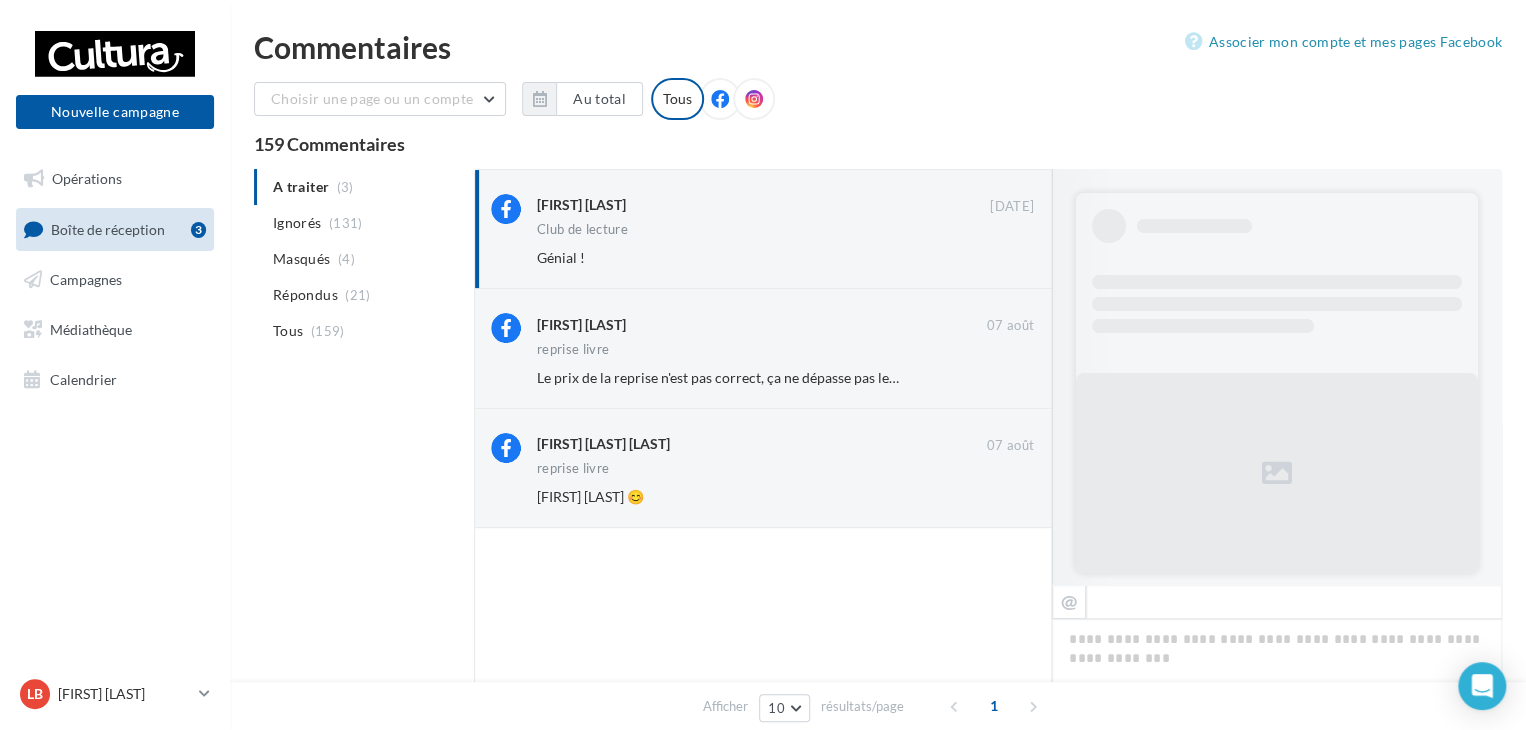 click on "Ignorer" at bounding box center [1001, 258] 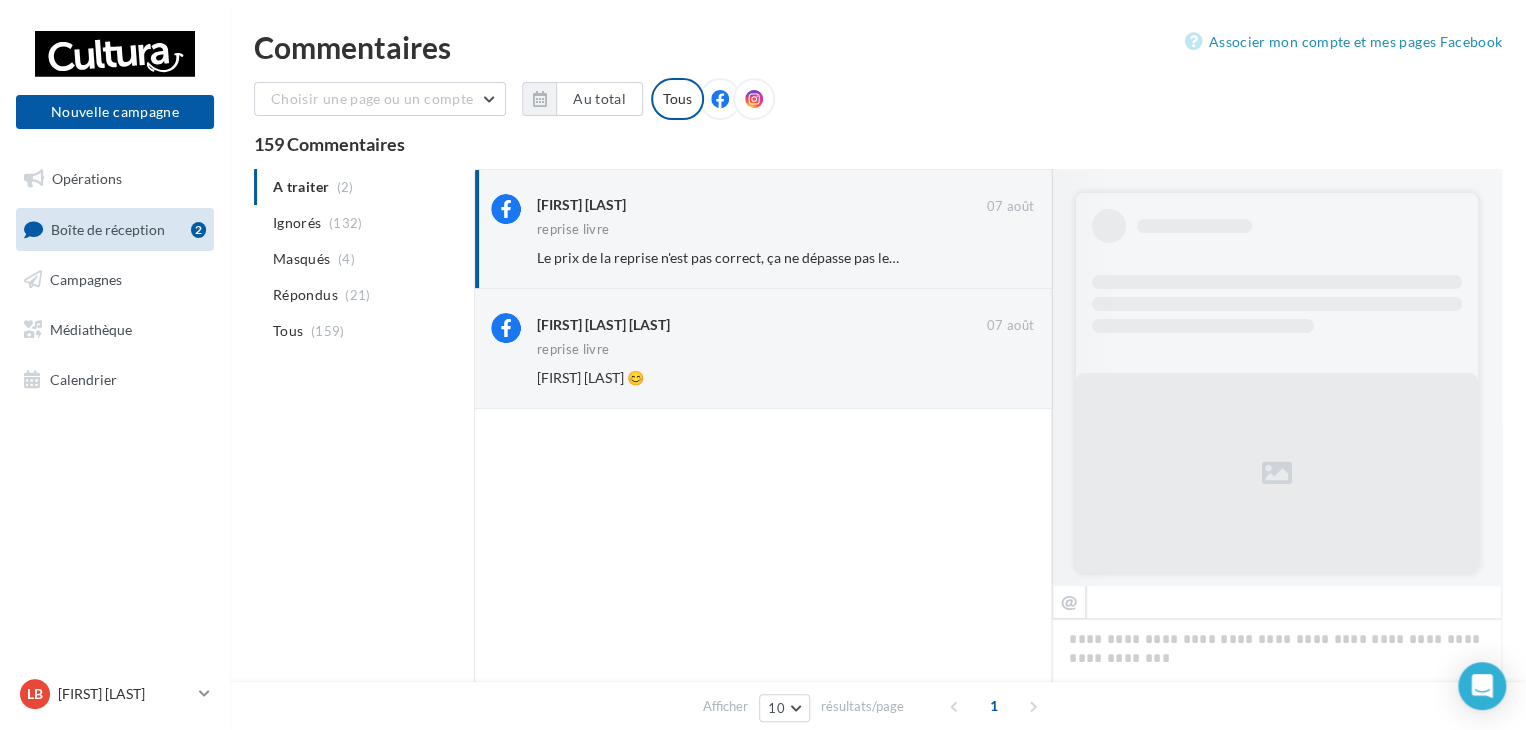 click on "Ignorer" at bounding box center (1001, 258) 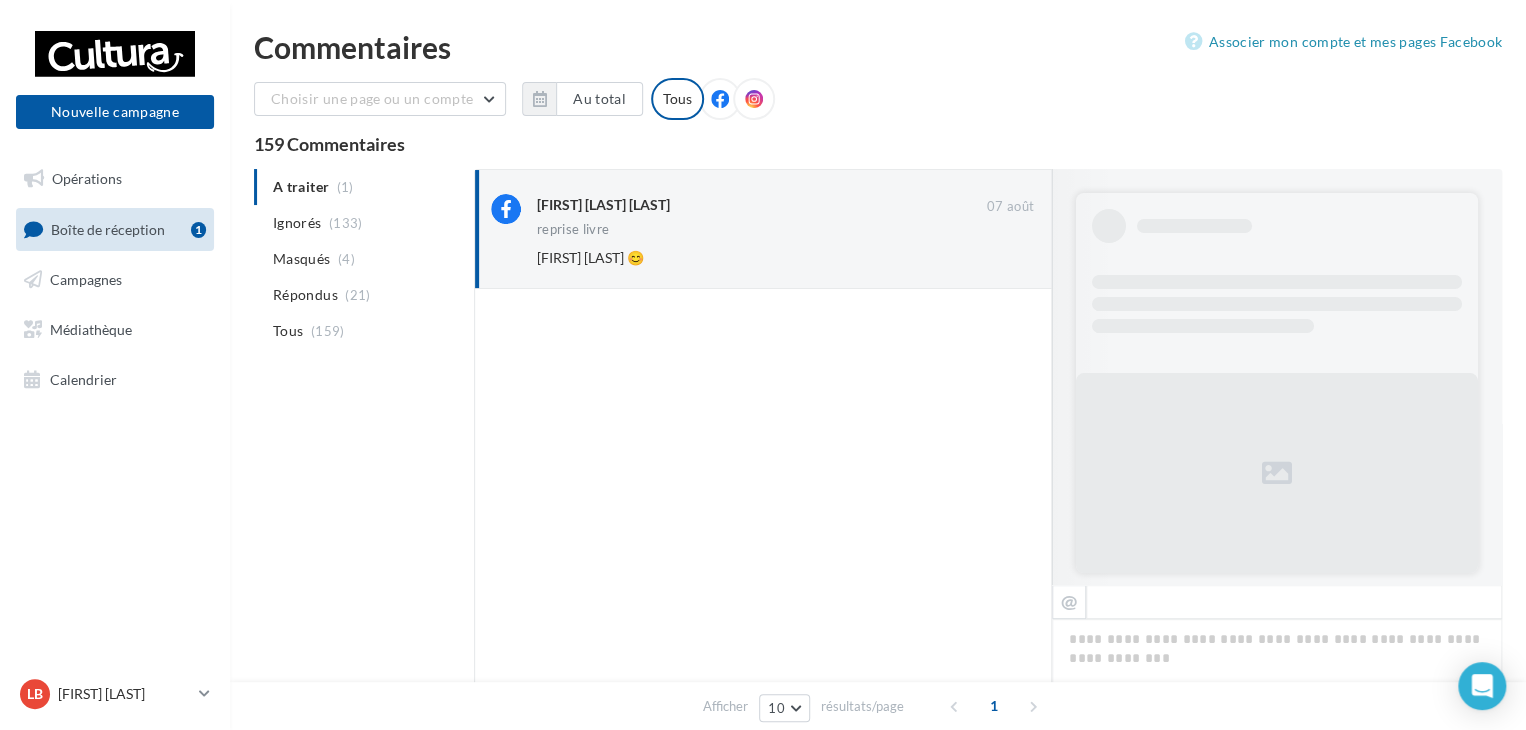 click on "Ignorer" at bounding box center (1001, 258) 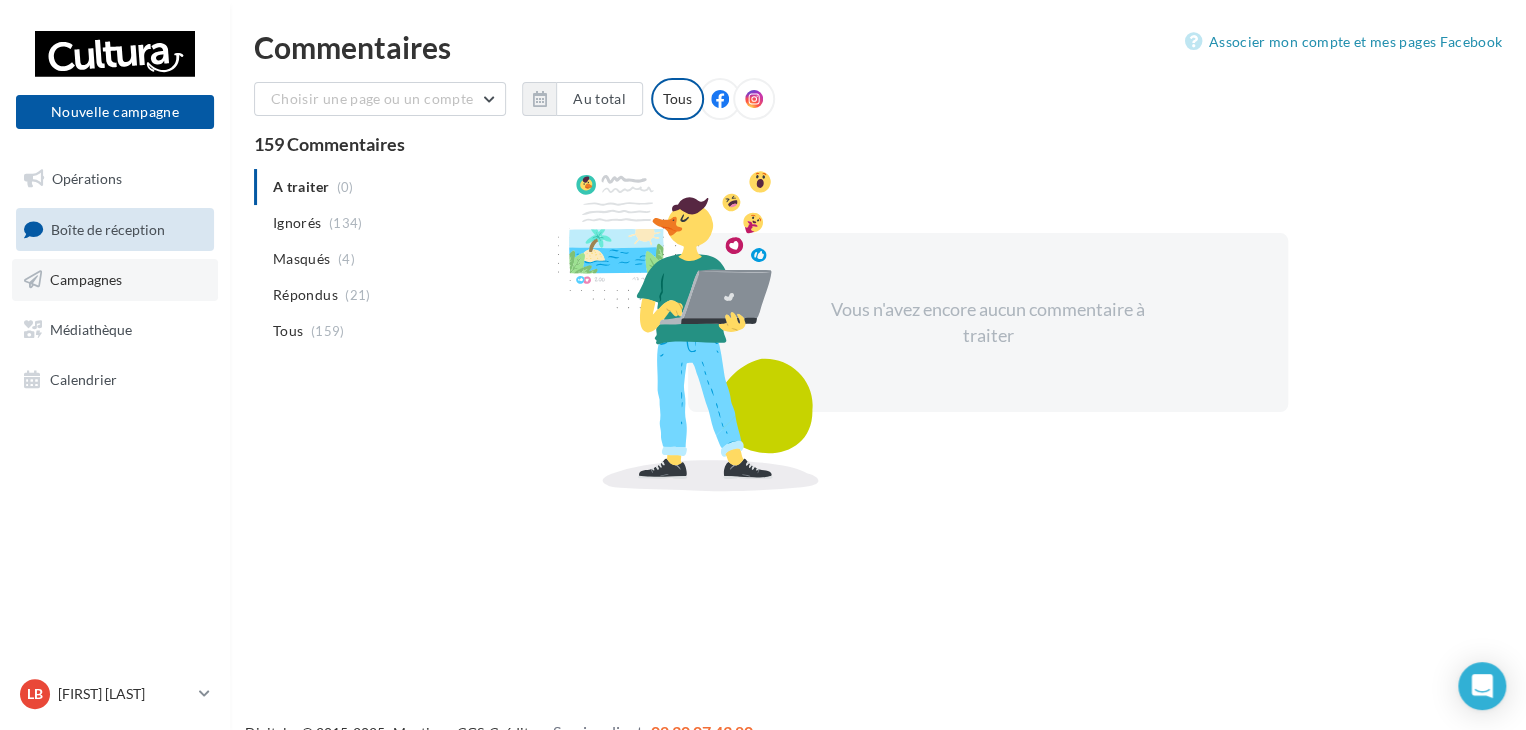 click on "Campagnes" at bounding box center [115, 280] 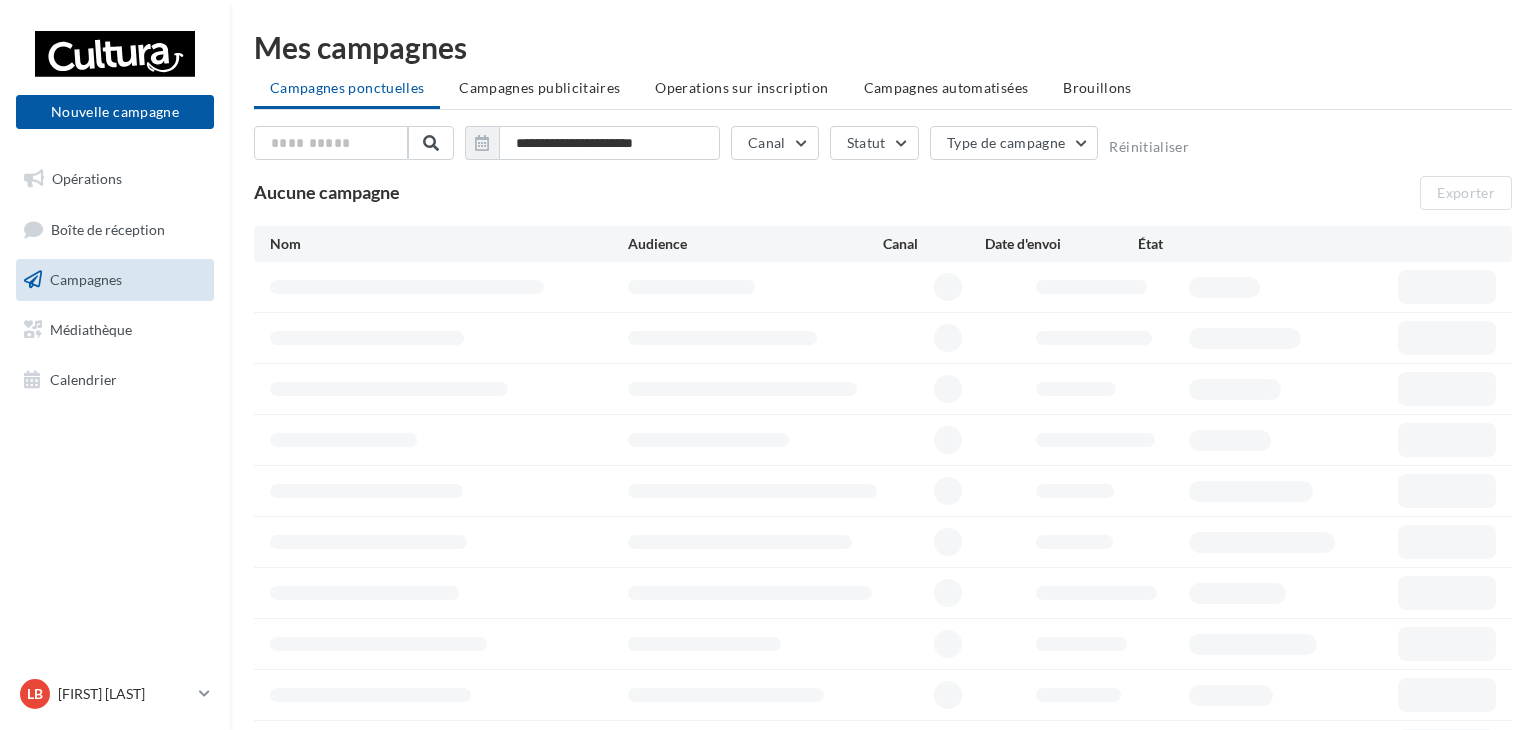 scroll, scrollTop: 0, scrollLeft: 0, axis: both 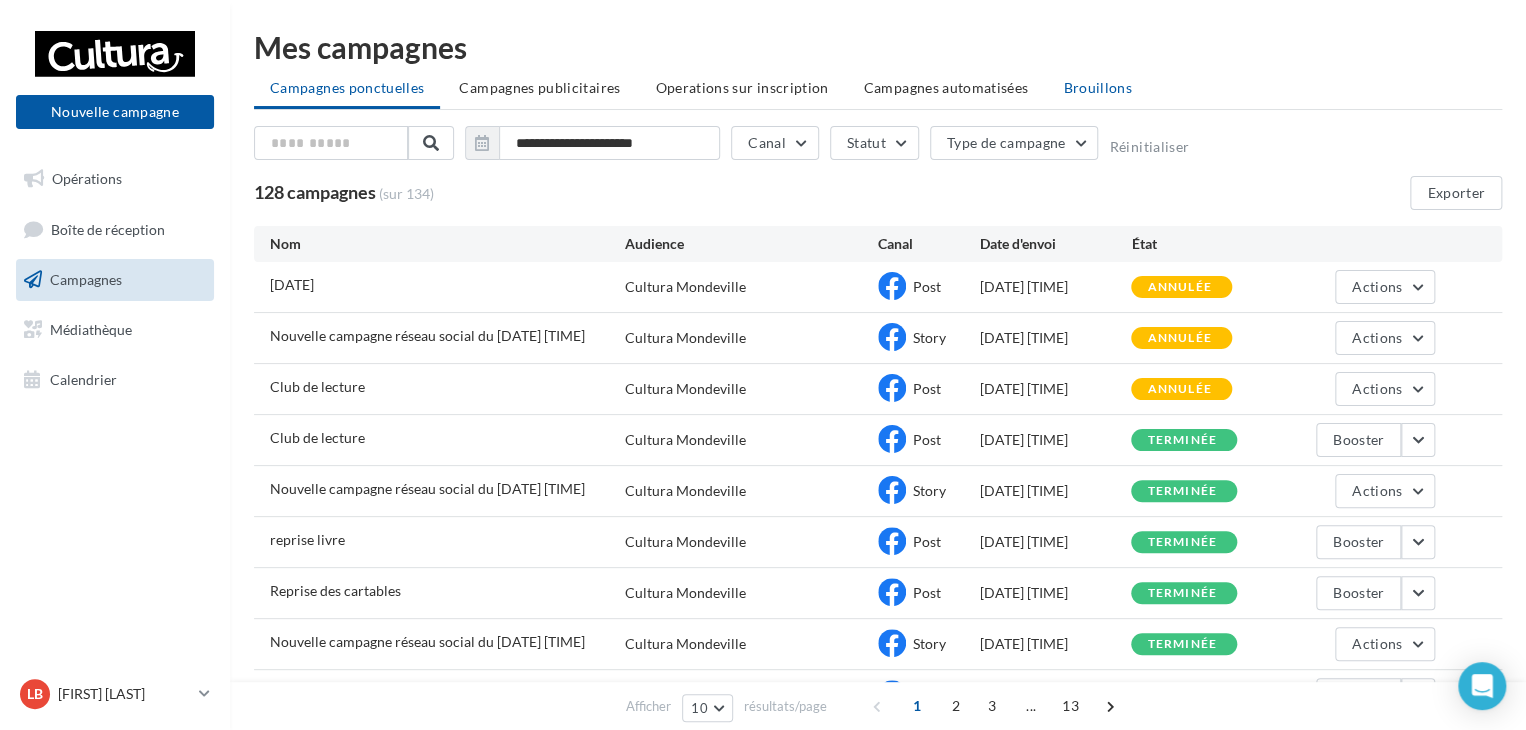 click on "Brouillons" at bounding box center [1097, 87] 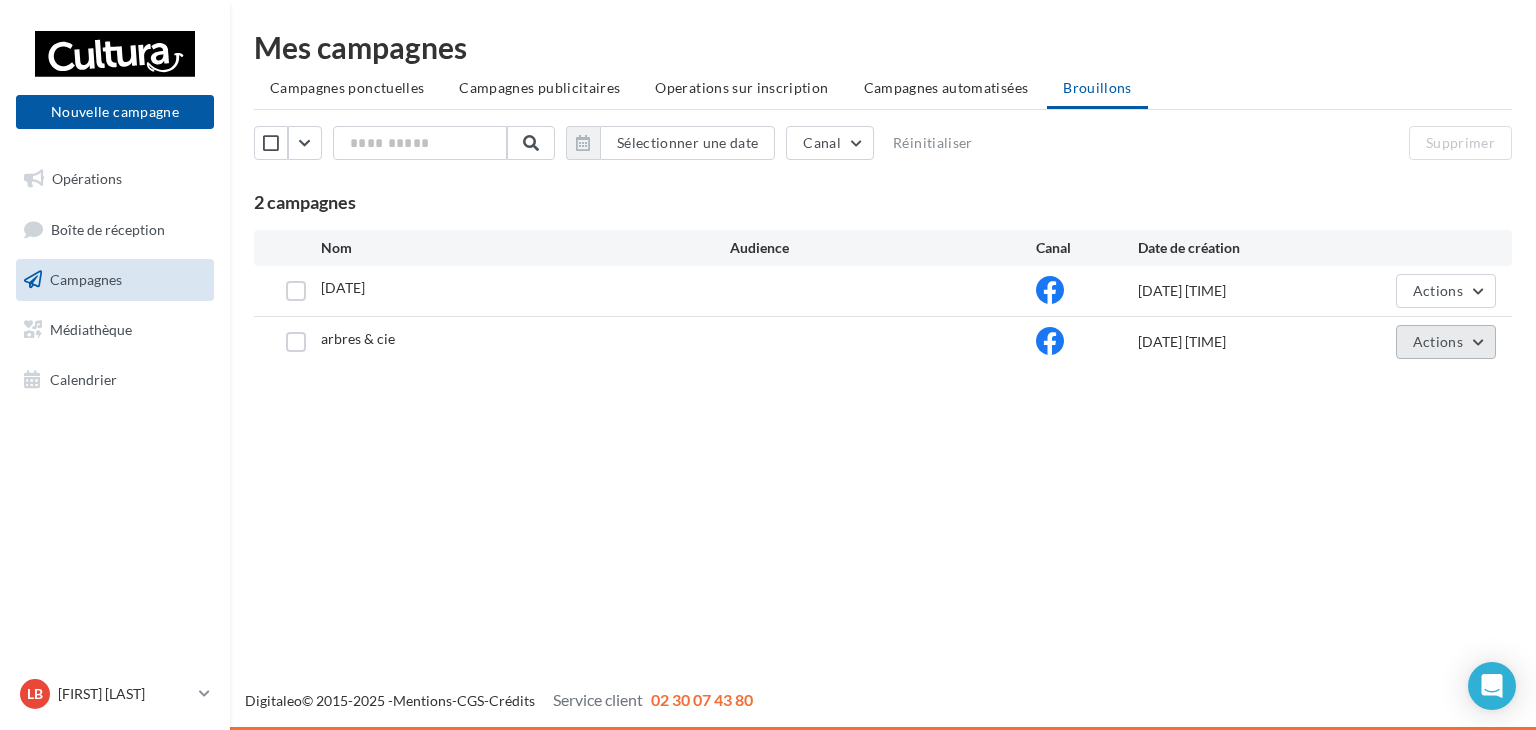 click on "Actions" at bounding box center (1446, 342) 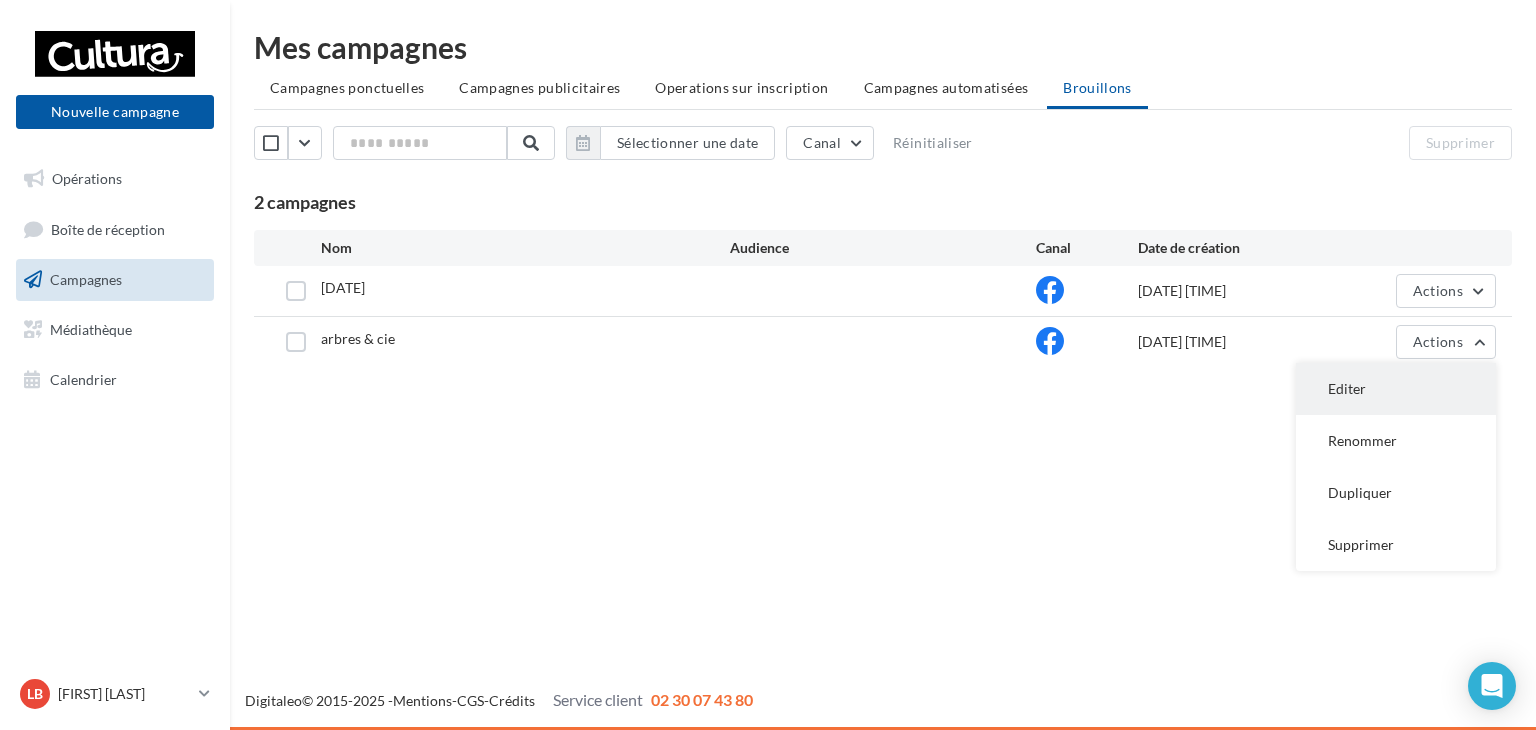 click on "Editer" at bounding box center (1396, 389) 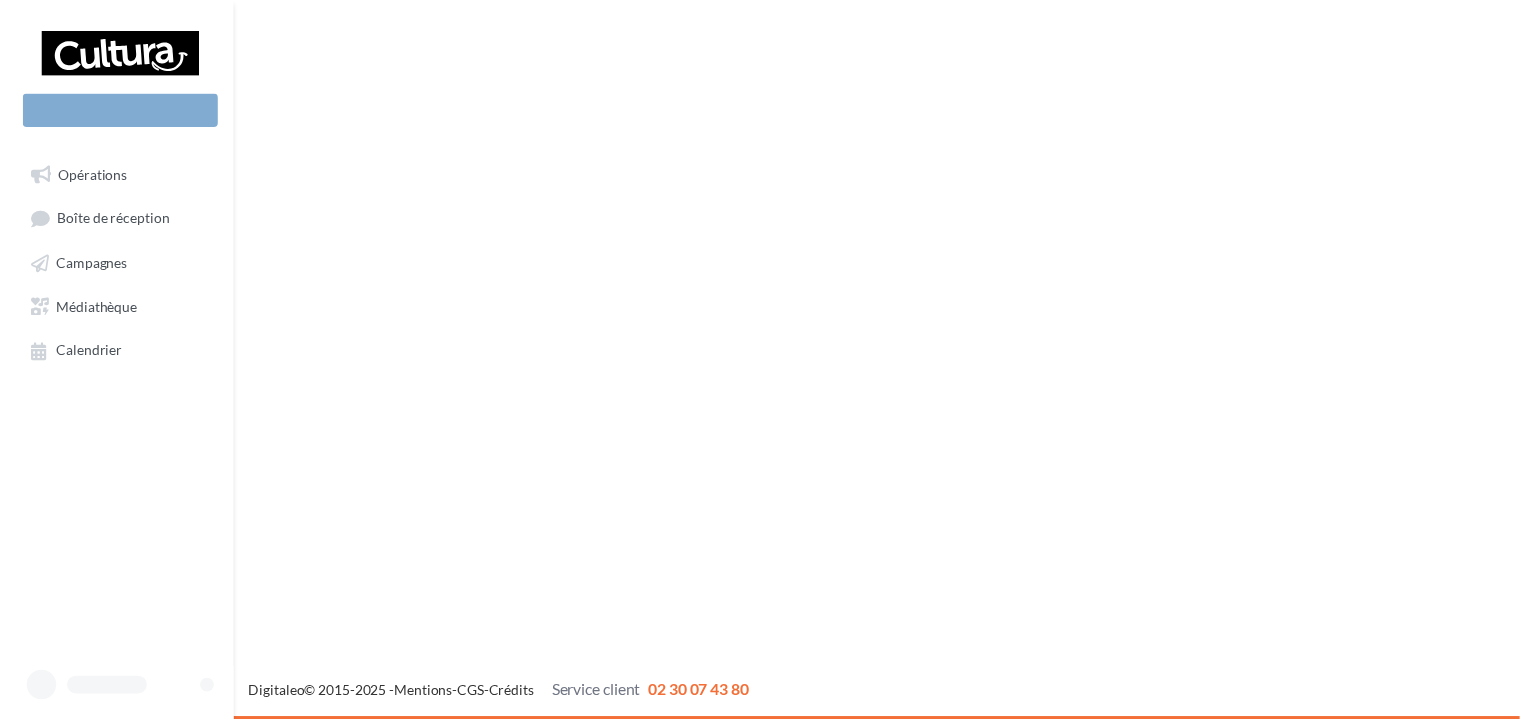 scroll, scrollTop: 0, scrollLeft: 0, axis: both 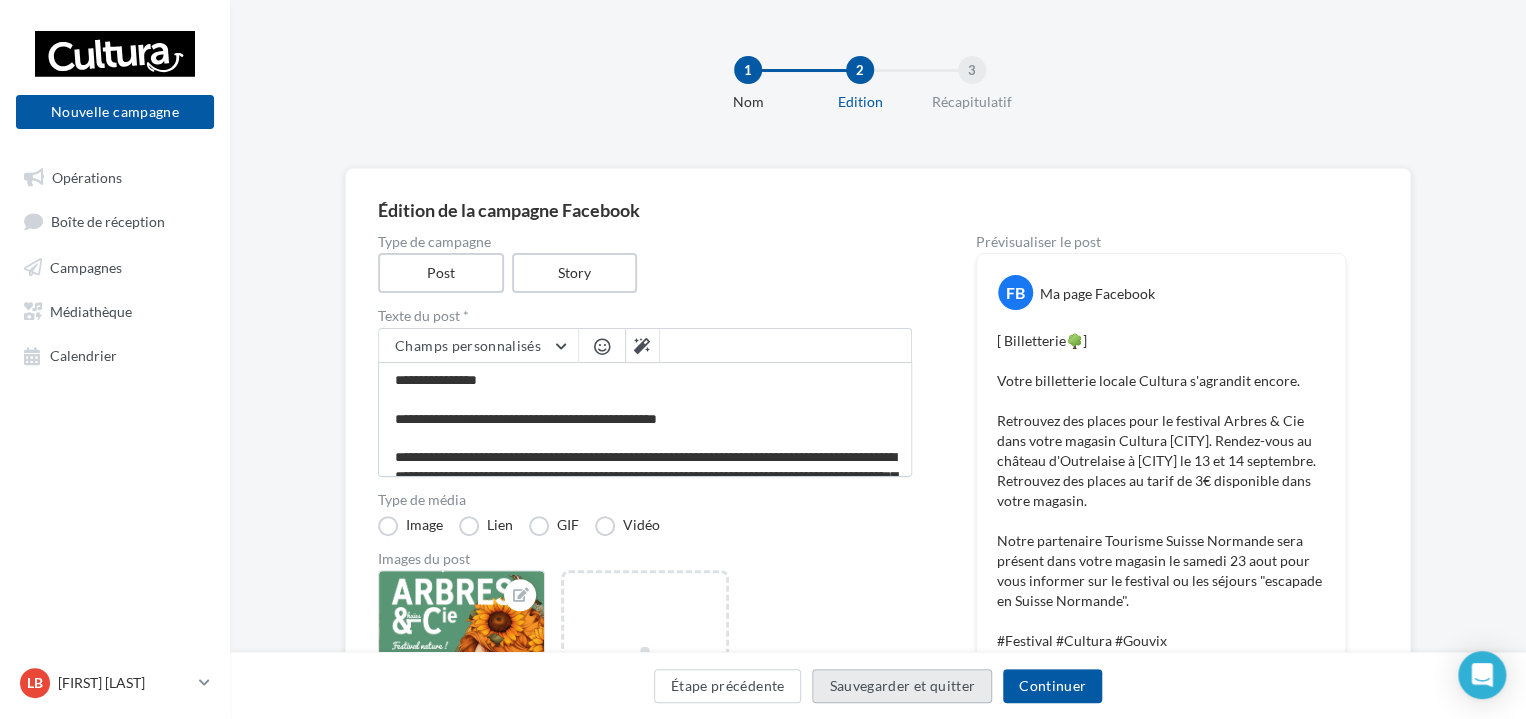 click on "Sauvegarder et quitter" at bounding box center [902, 686] 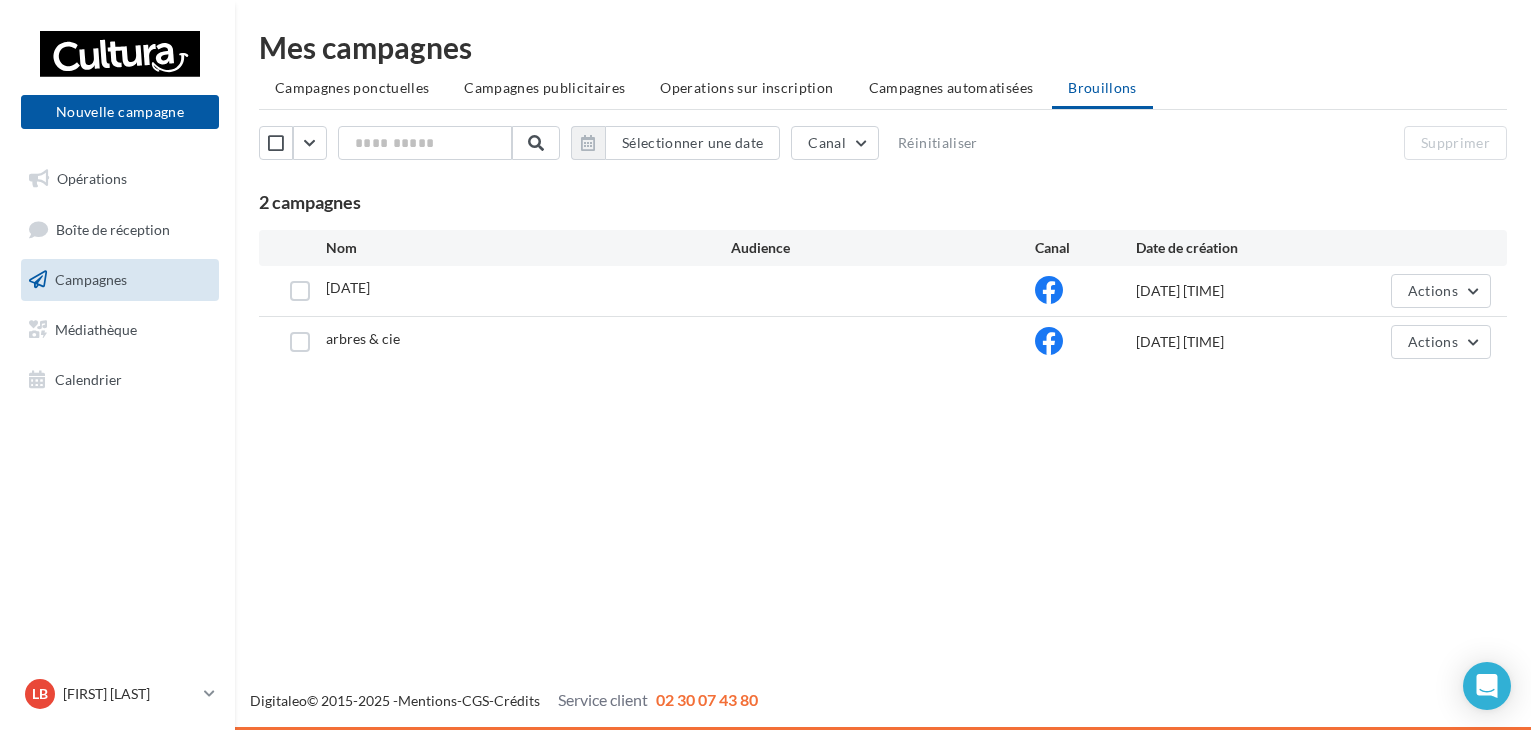 scroll, scrollTop: 0, scrollLeft: 0, axis: both 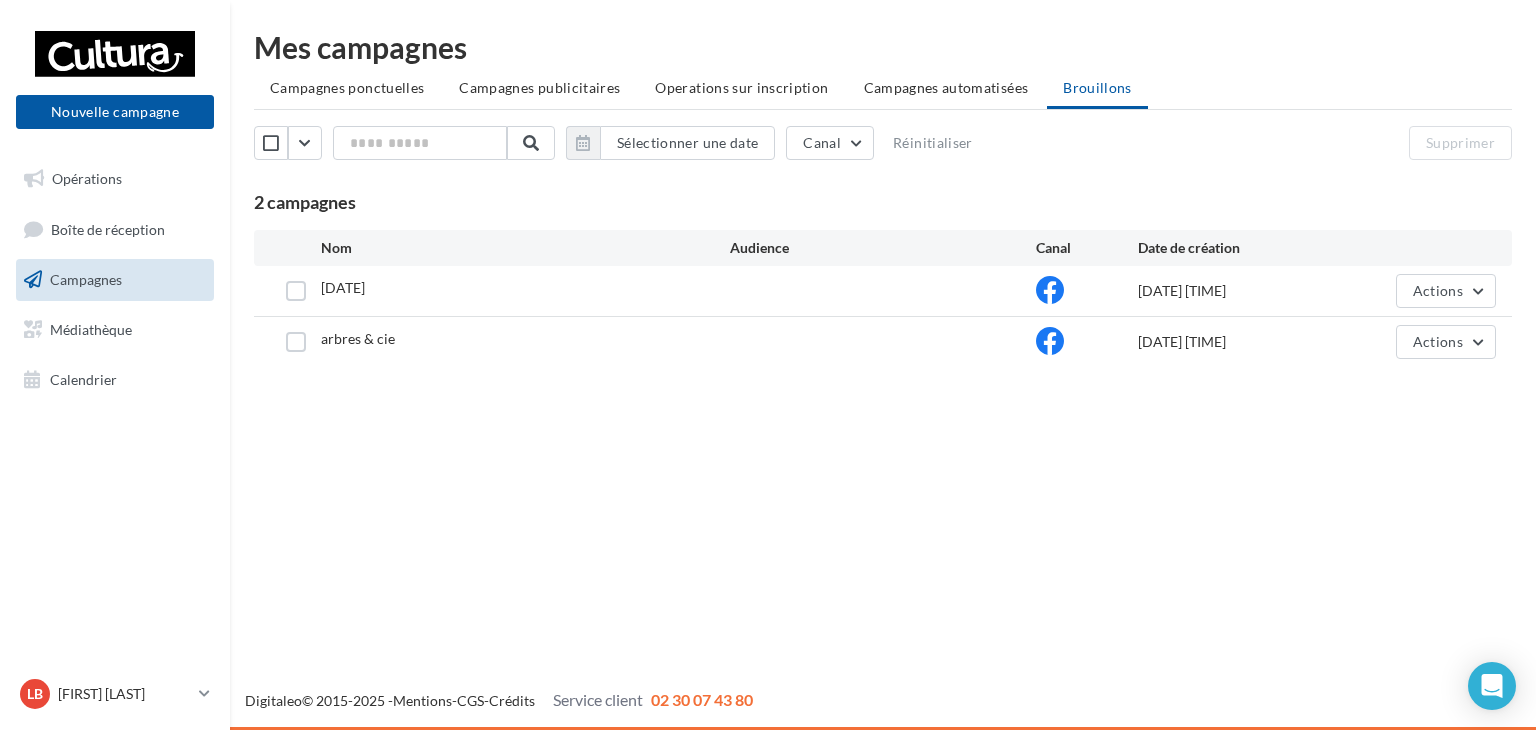 click on "Campagnes" at bounding box center (86, 279) 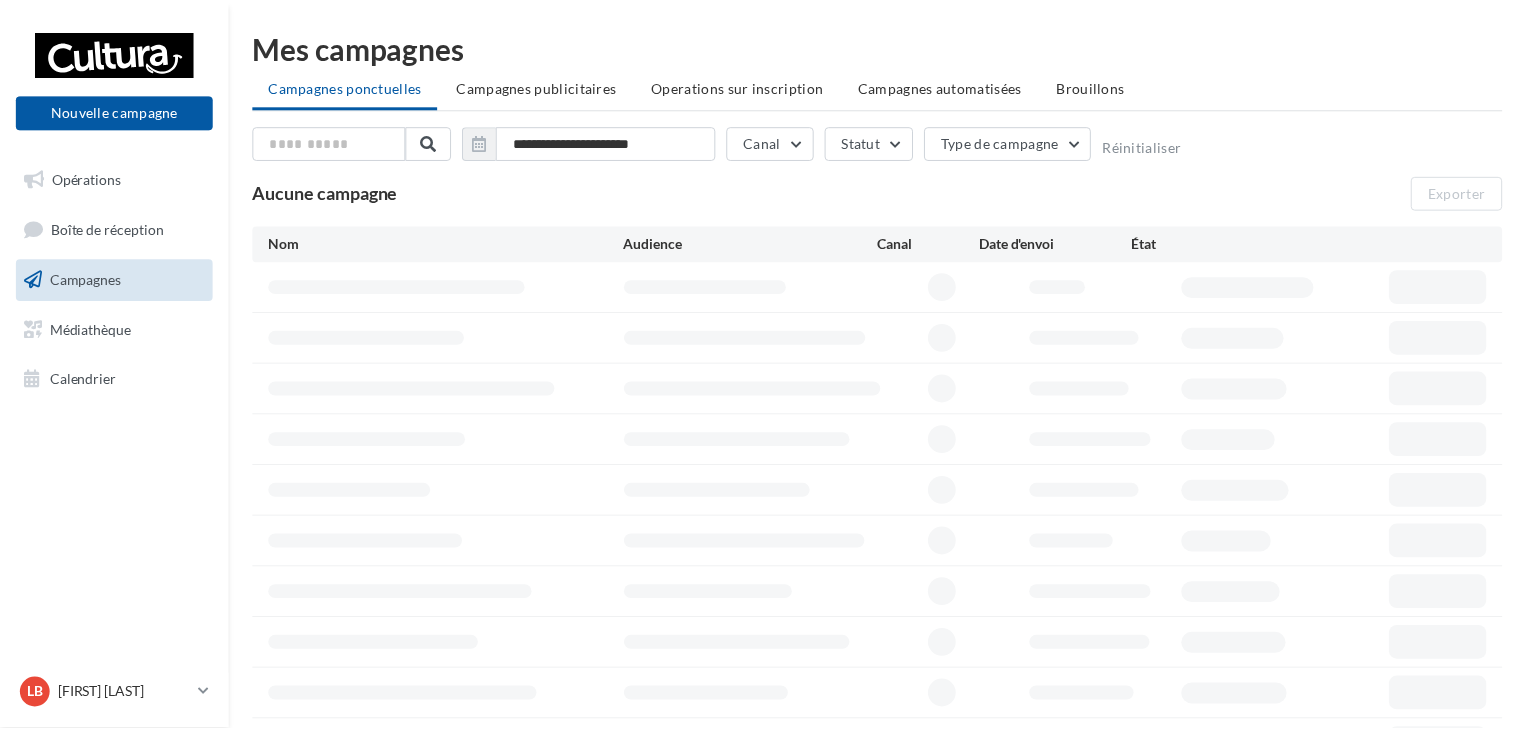 scroll, scrollTop: 0, scrollLeft: 0, axis: both 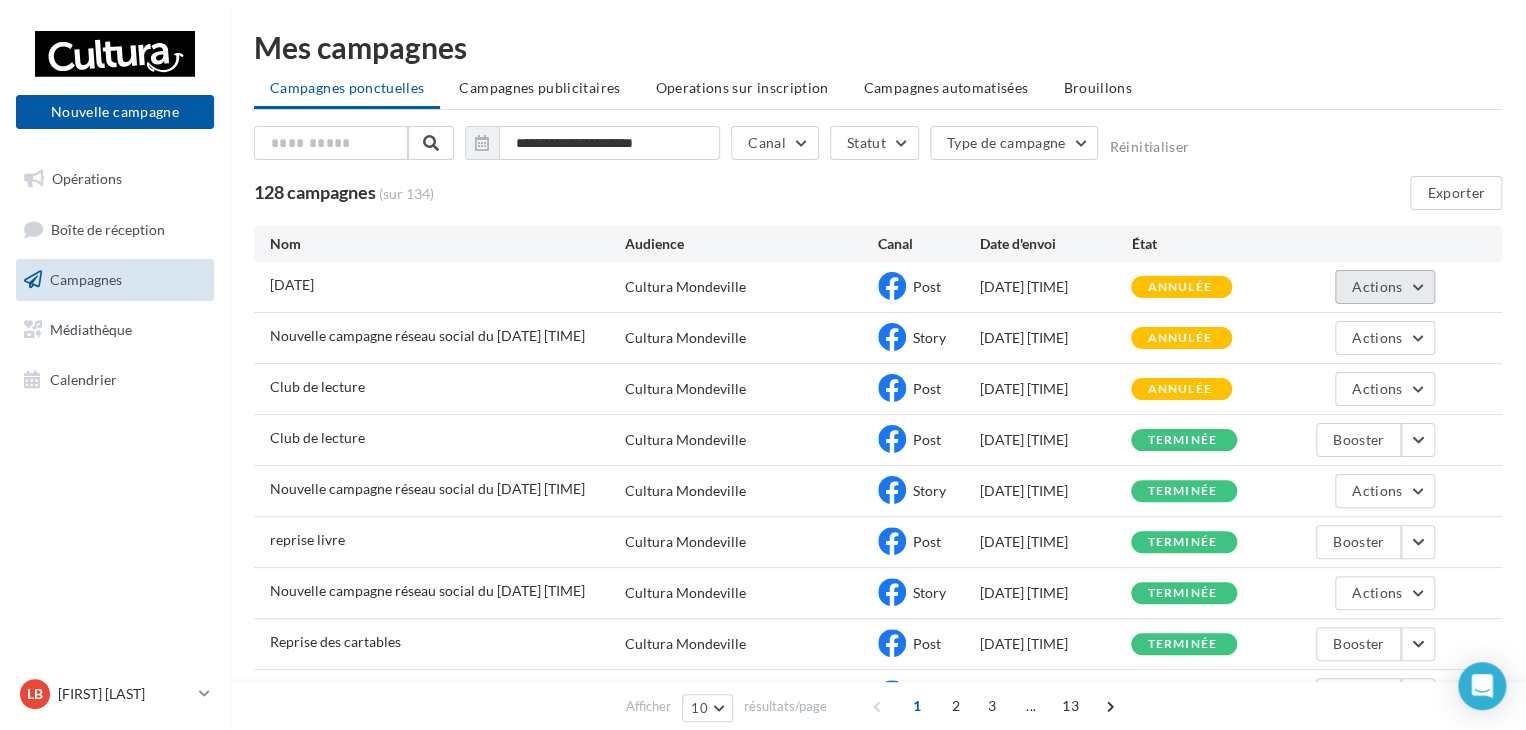 click on "Actions" at bounding box center (1385, 287) 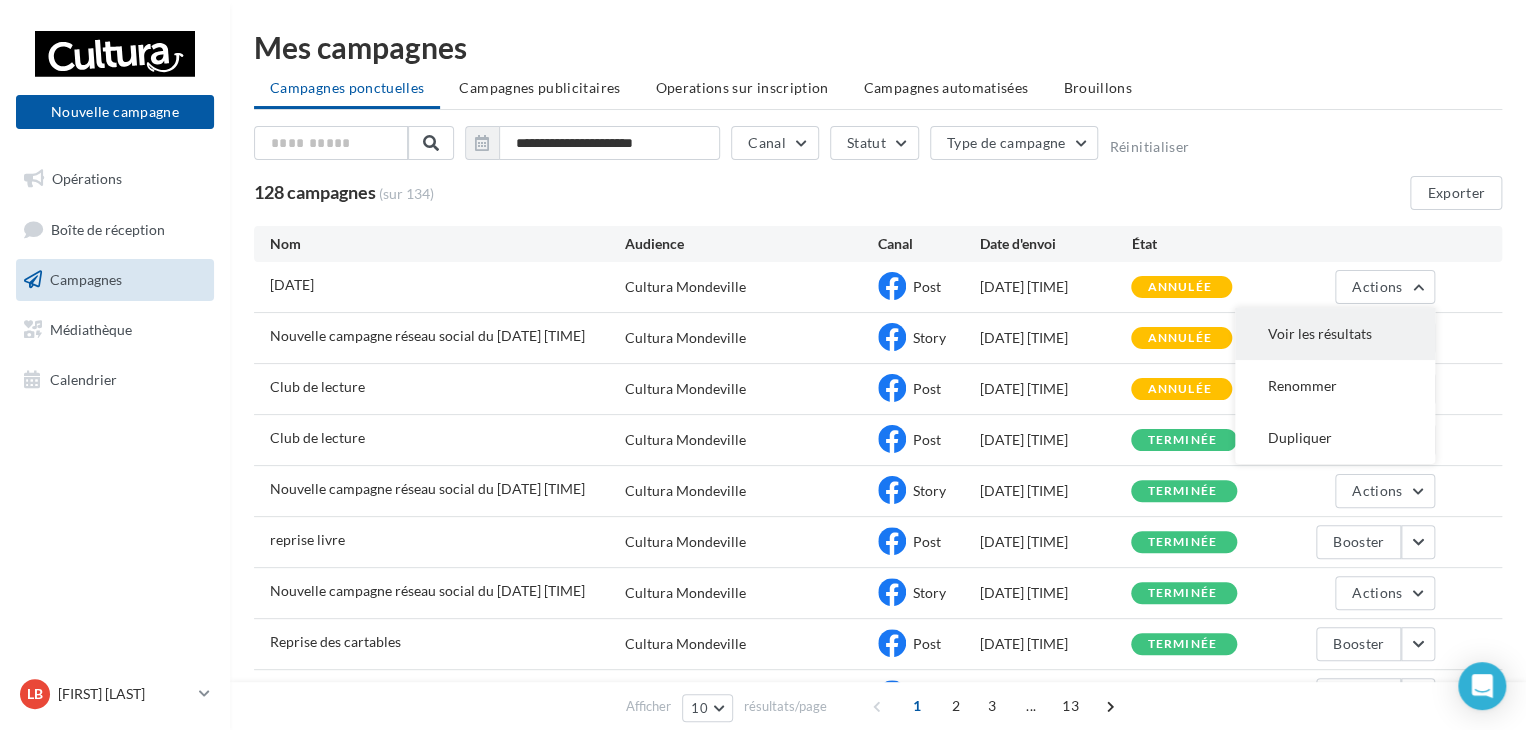 click on "Voir les résultats" at bounding box center [1335, 334] 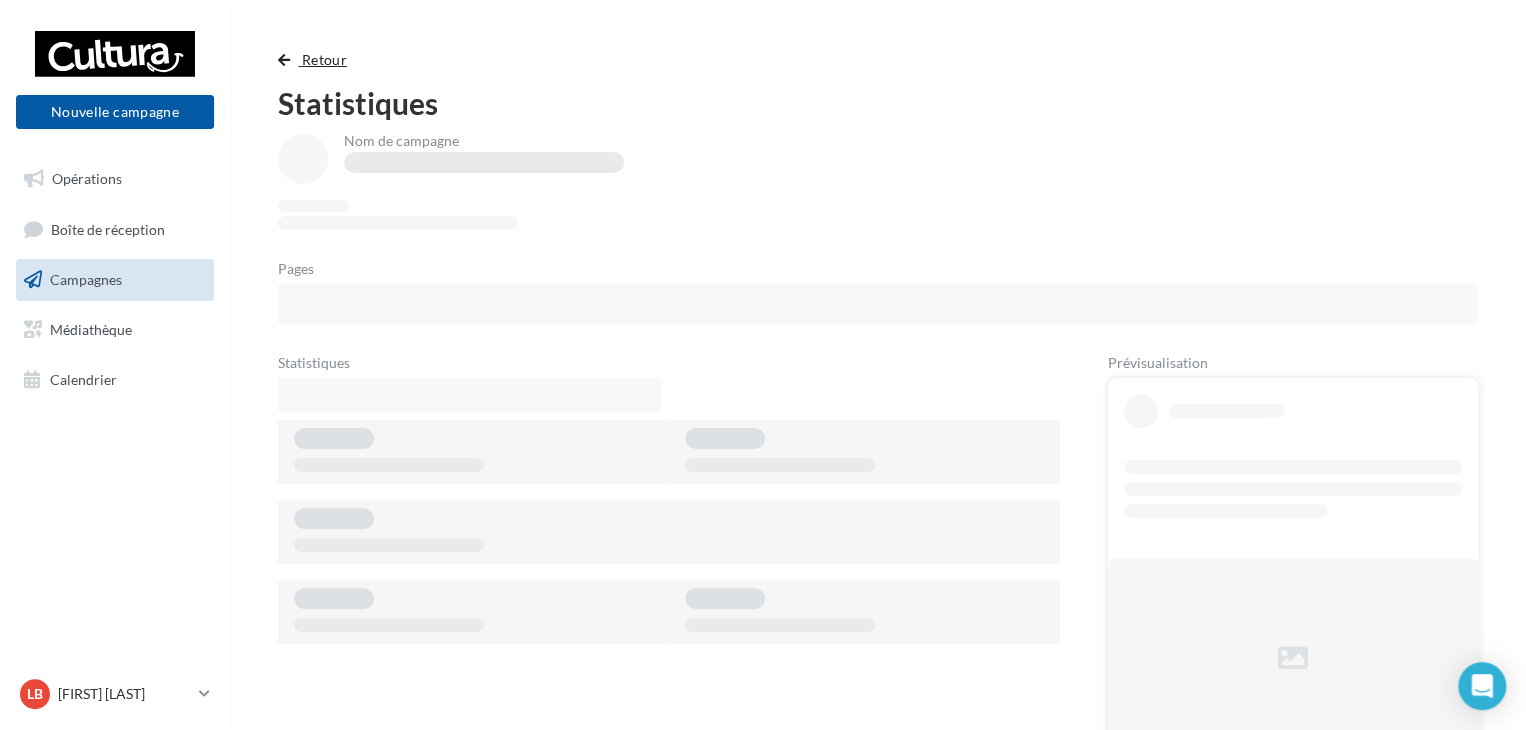 click on "Retour" at bounding box center (316, 60) 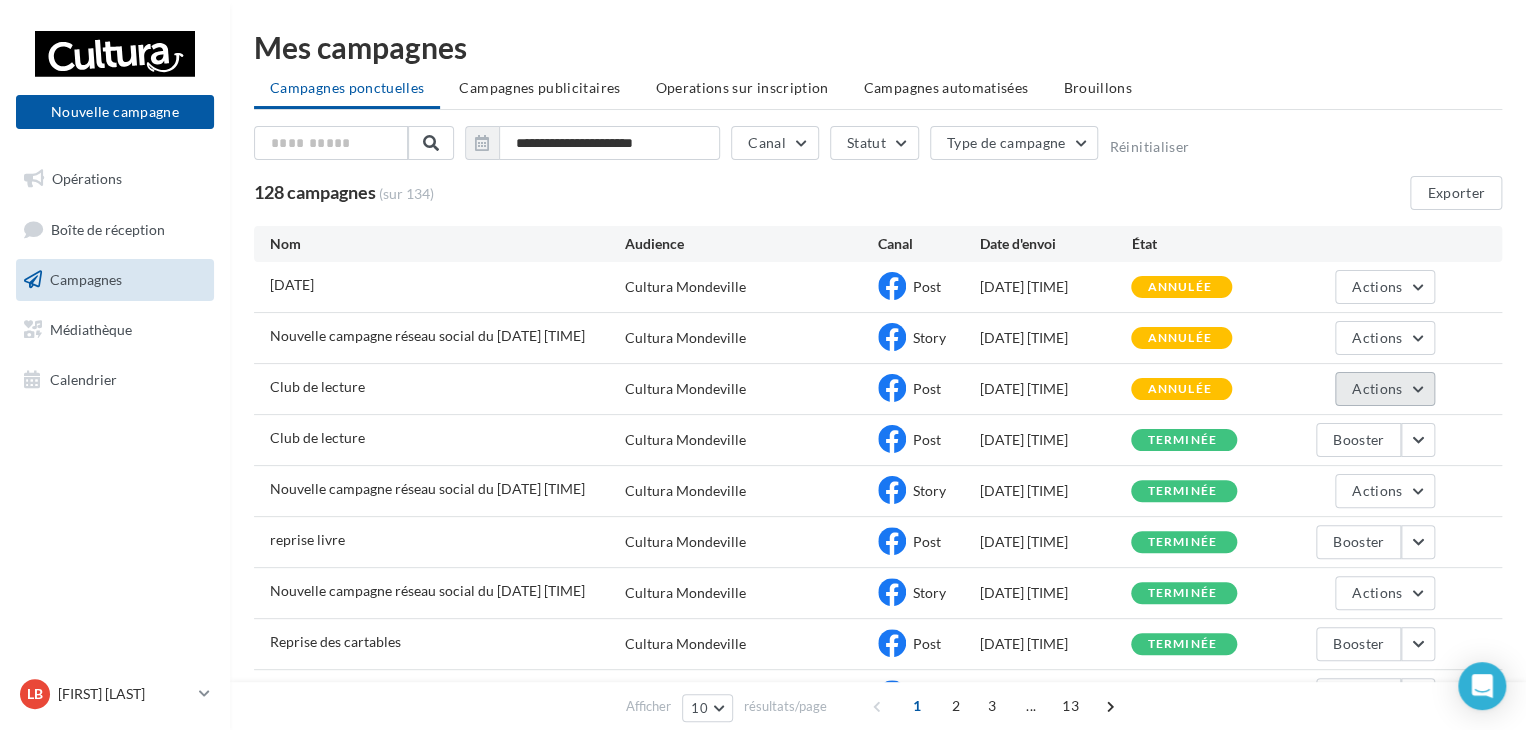 click on "Actions" at bounding box center (1385, 389) 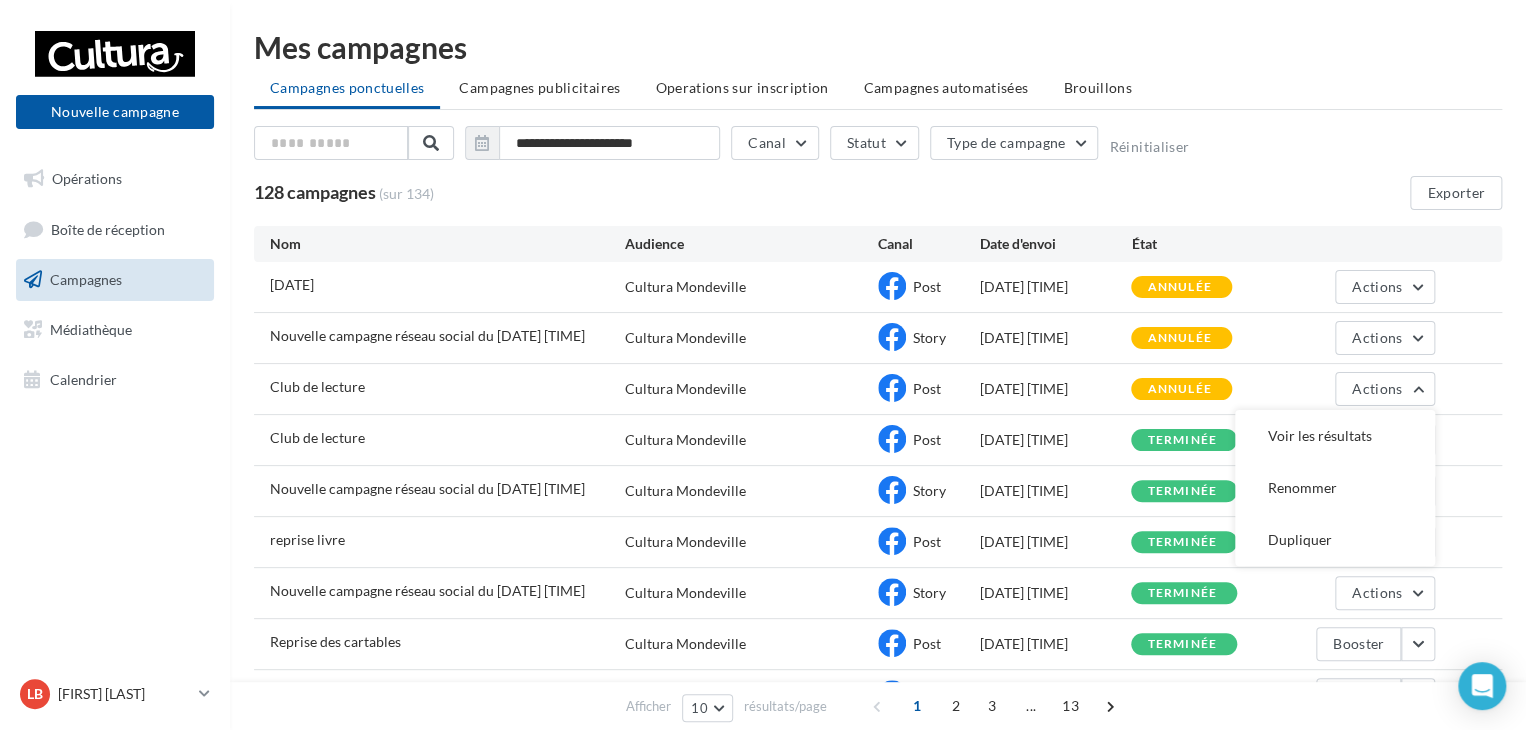click on "Cultura Mondeville
Post
[DATE] [TIME]
annulée                                               Nouvelle campagne réseau social du [DATE] [TIME]
Cultura Mondeville
Story
[DATE] [TIME]
annulée" at bounding box center (878, 429) 